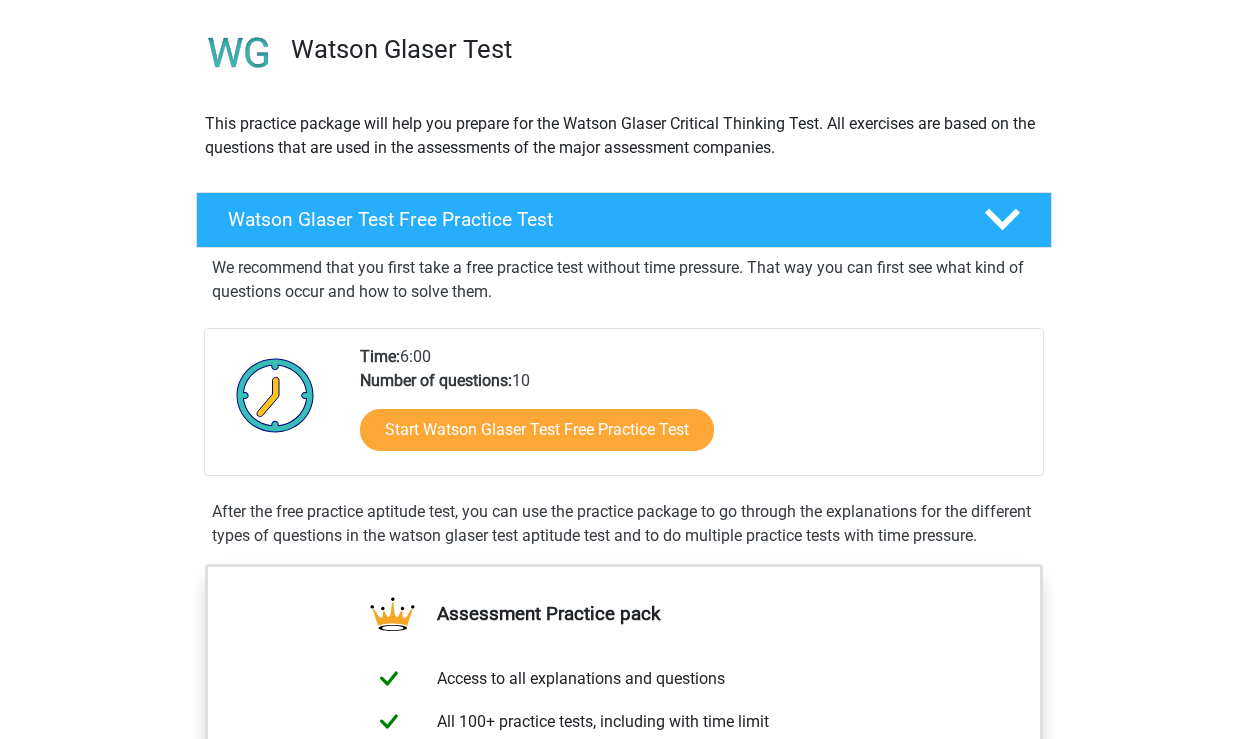scroll, scrollTop: 141, scrollLeft: 0, axis: vertical 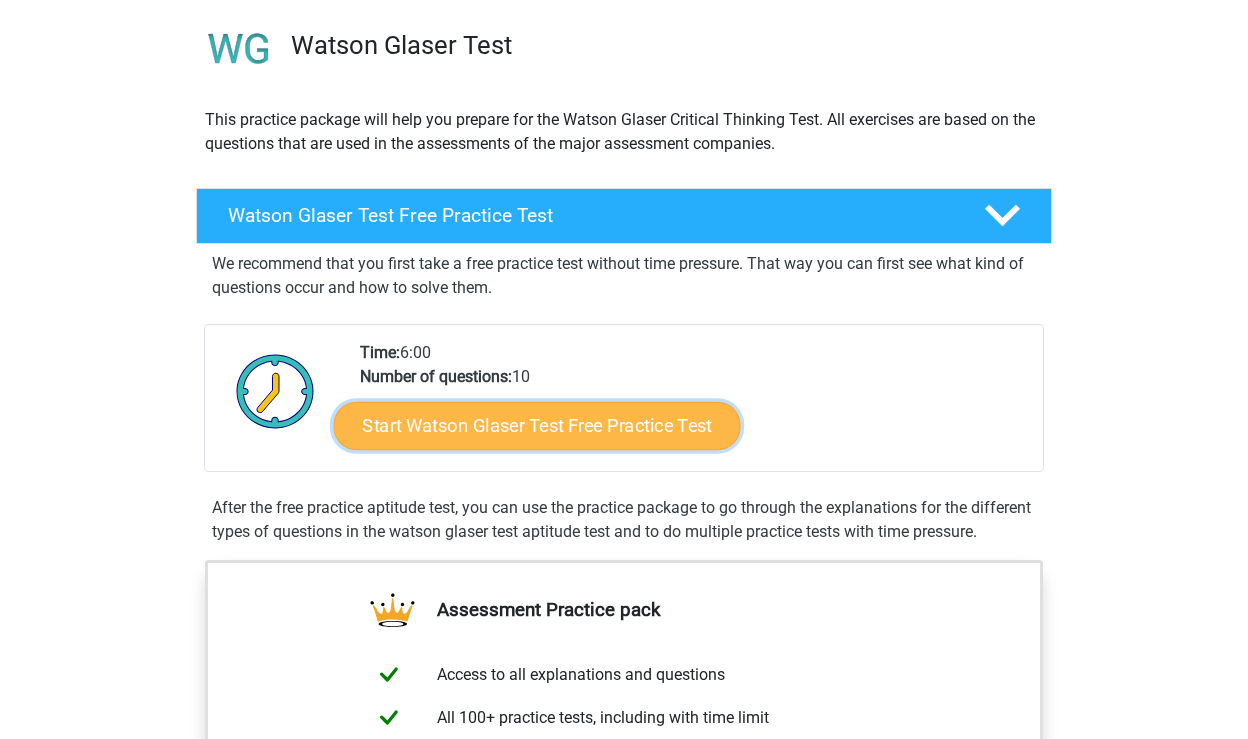 click on "Start Watson Glaser Test
Free Practice Test" at bounding box center (537, 426) 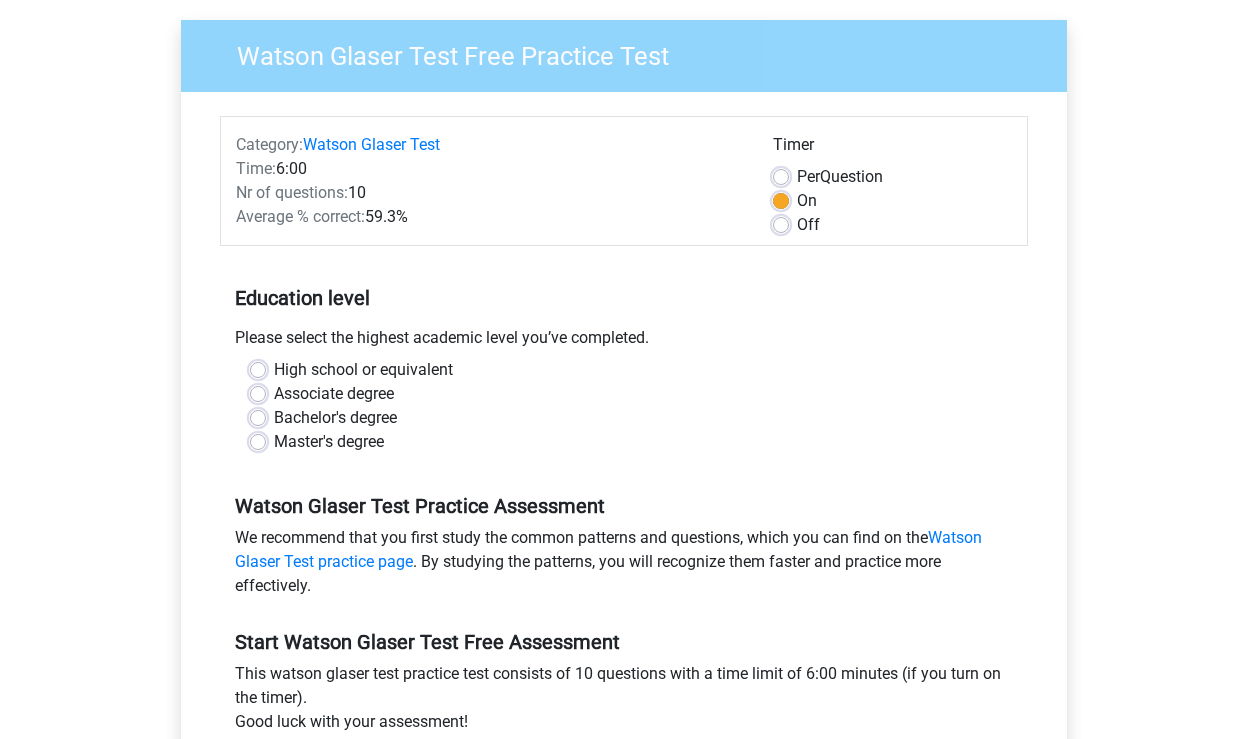 scroll, scrollTop: 146, scrollLeft: 0, axis: vertical 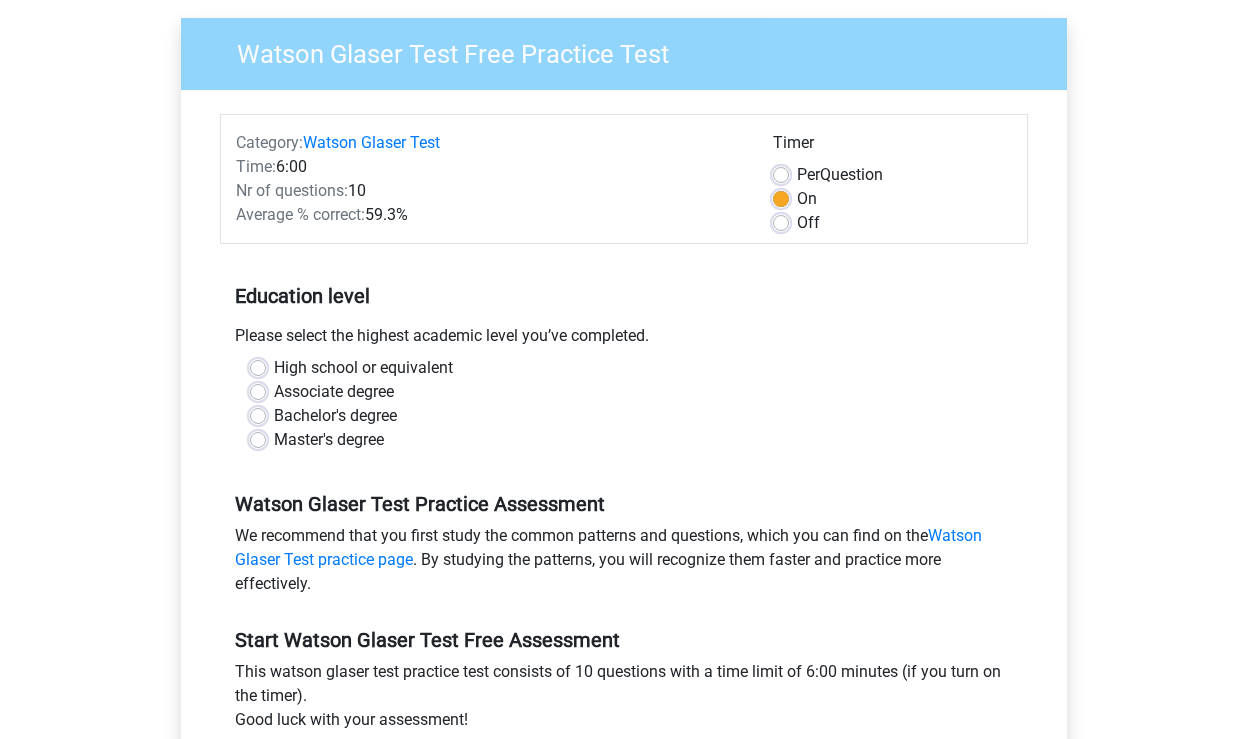 click on "Bachelor's degree" at bounding box center (335, 416) 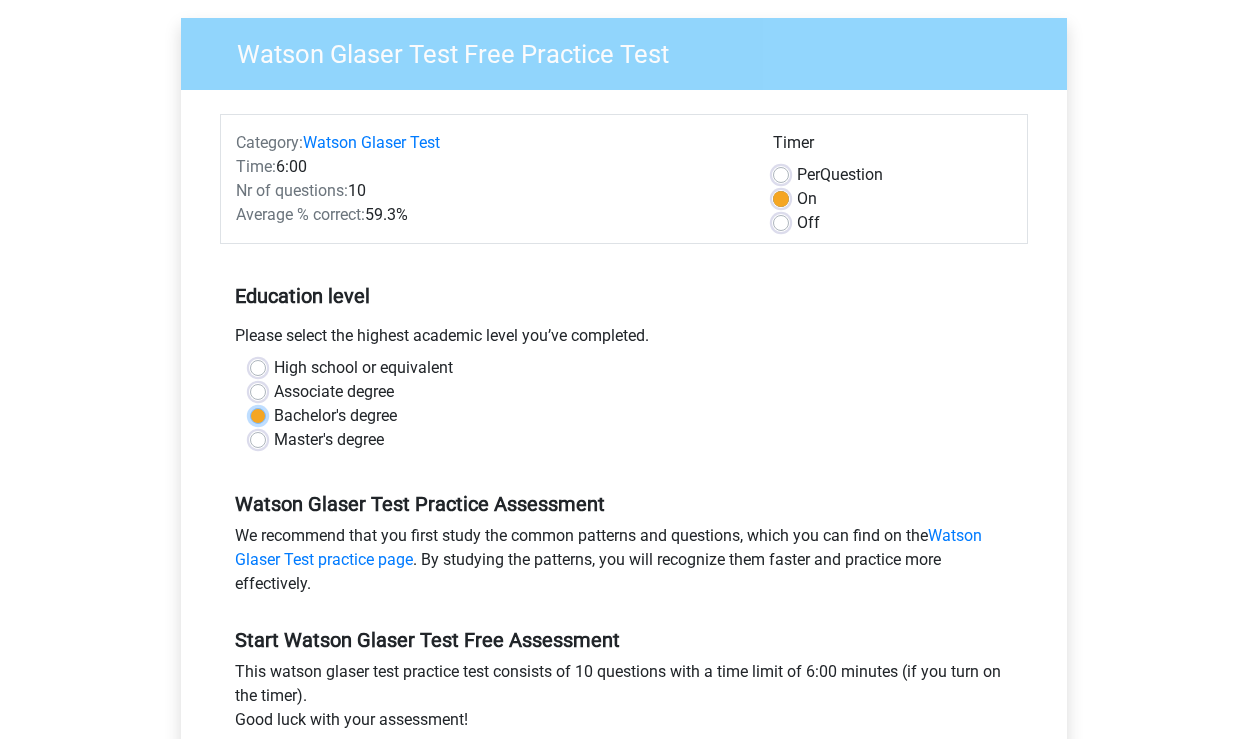click on "Bachelor's degree" at bounding box center (258, 414) 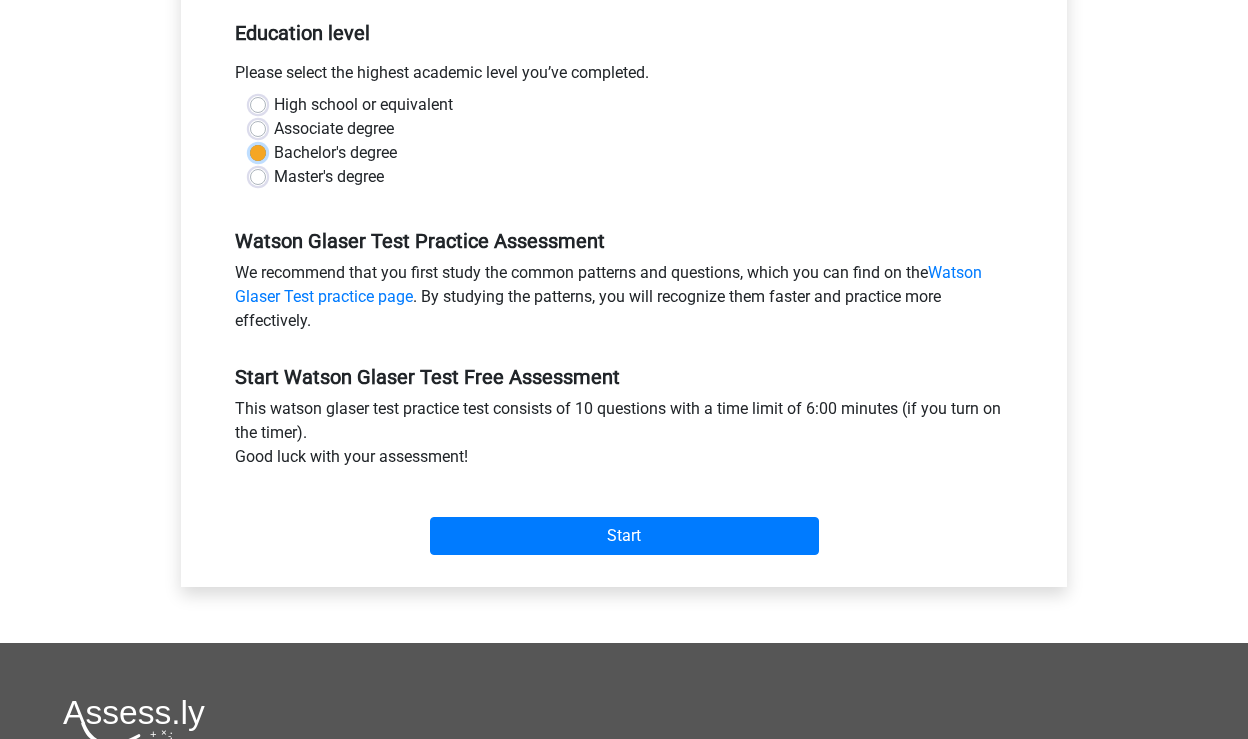 scroll, scrollTop: 438, scrollLeft: 0, axis: vertical 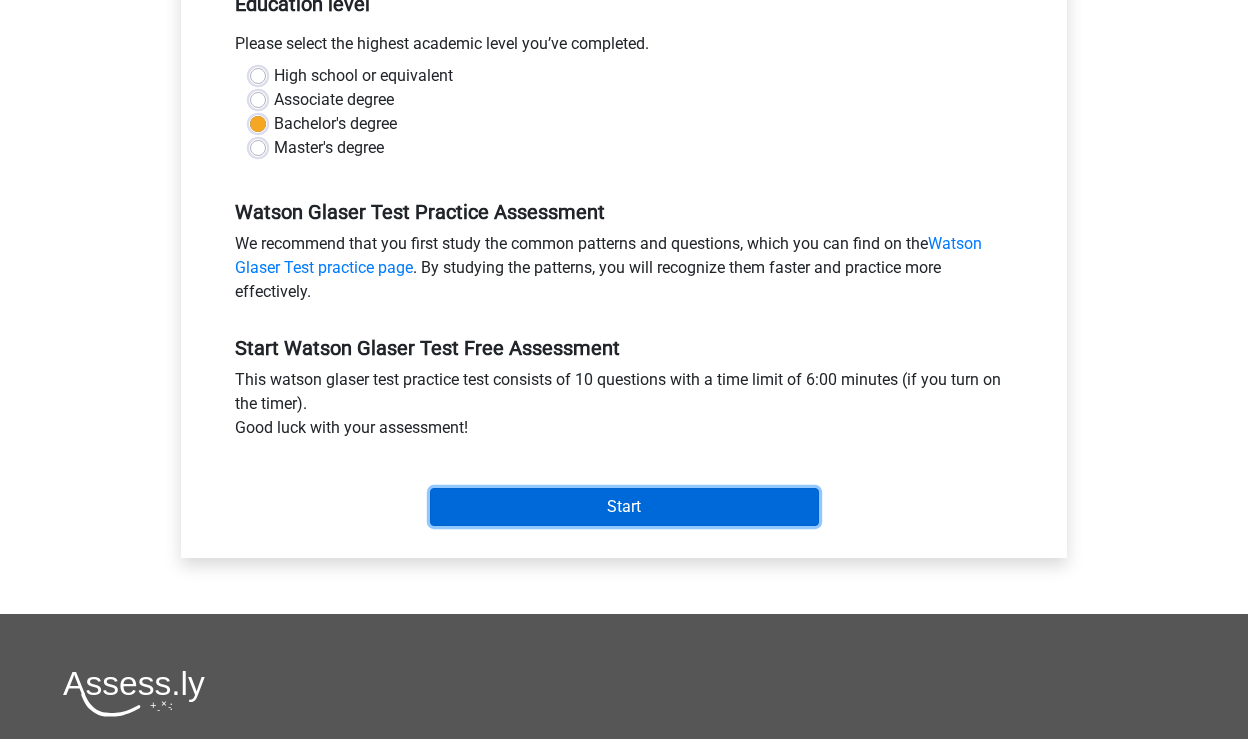 click on "Start" at bounding box center [624, 507] 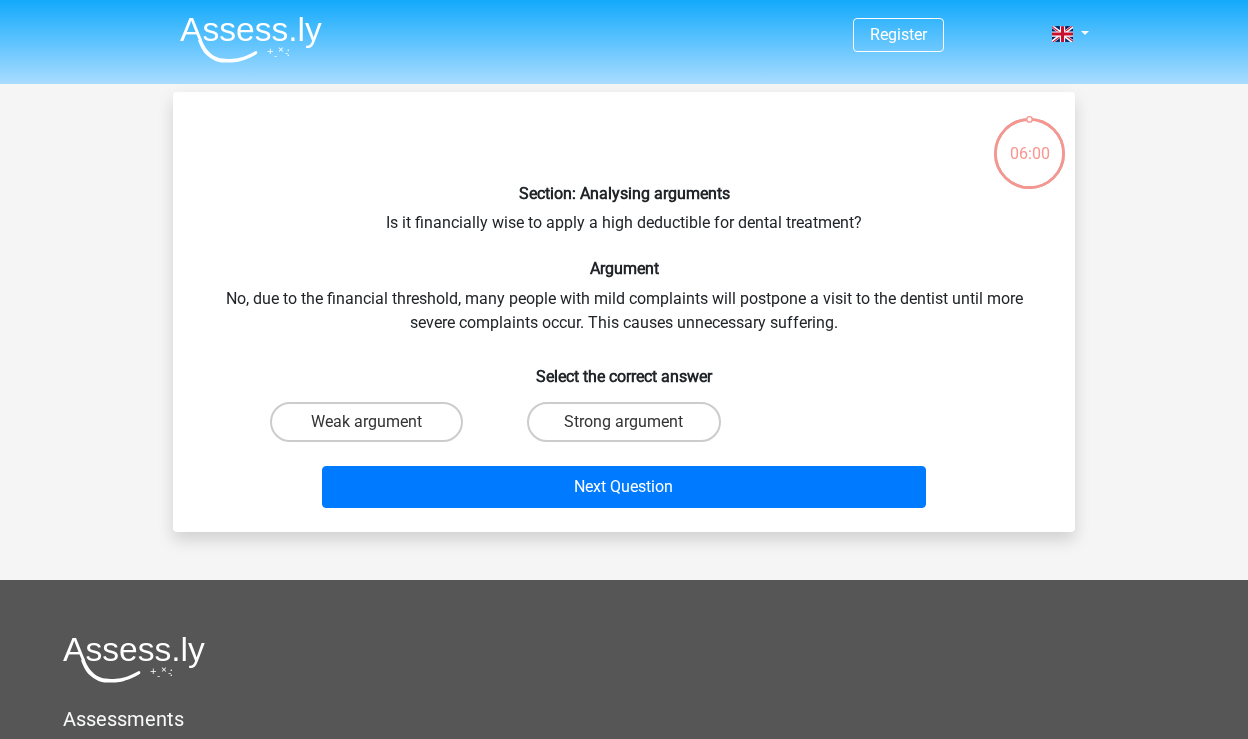 scroll, scrollTop: 0, scrollLeft: 0, axis: both 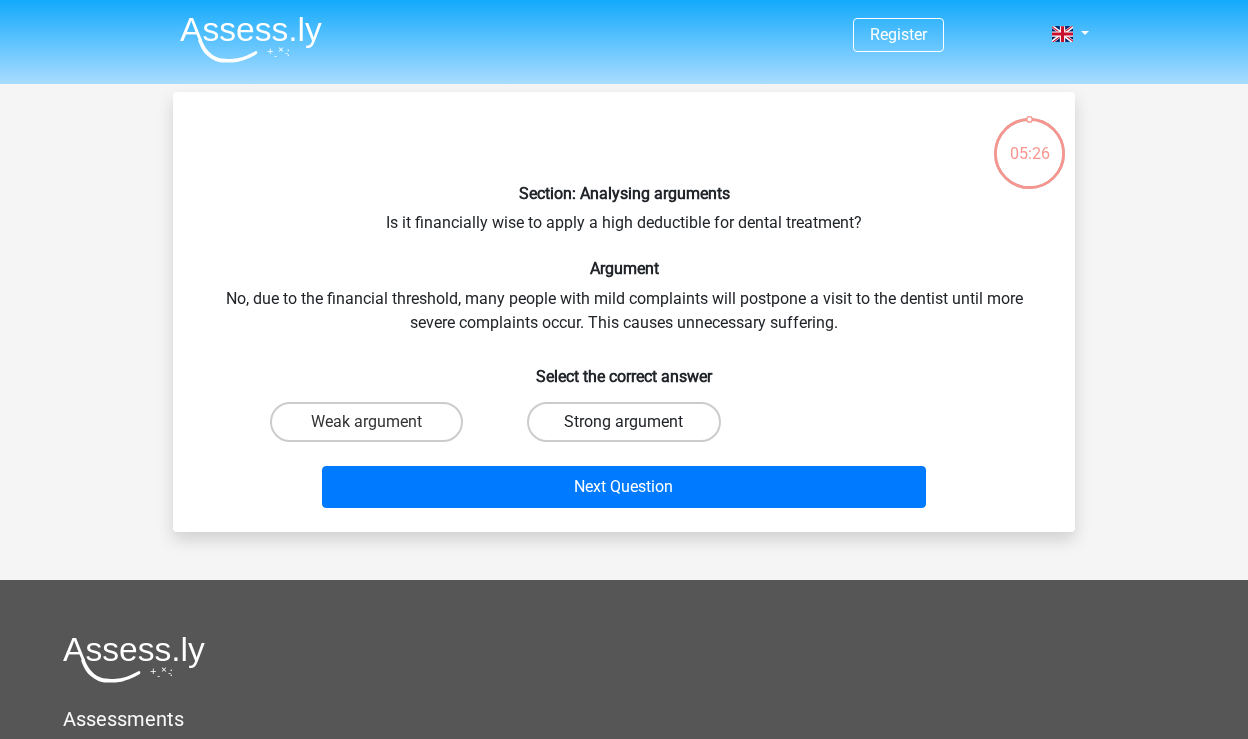 click on "Strong argument" at bounding box center (623, 422) 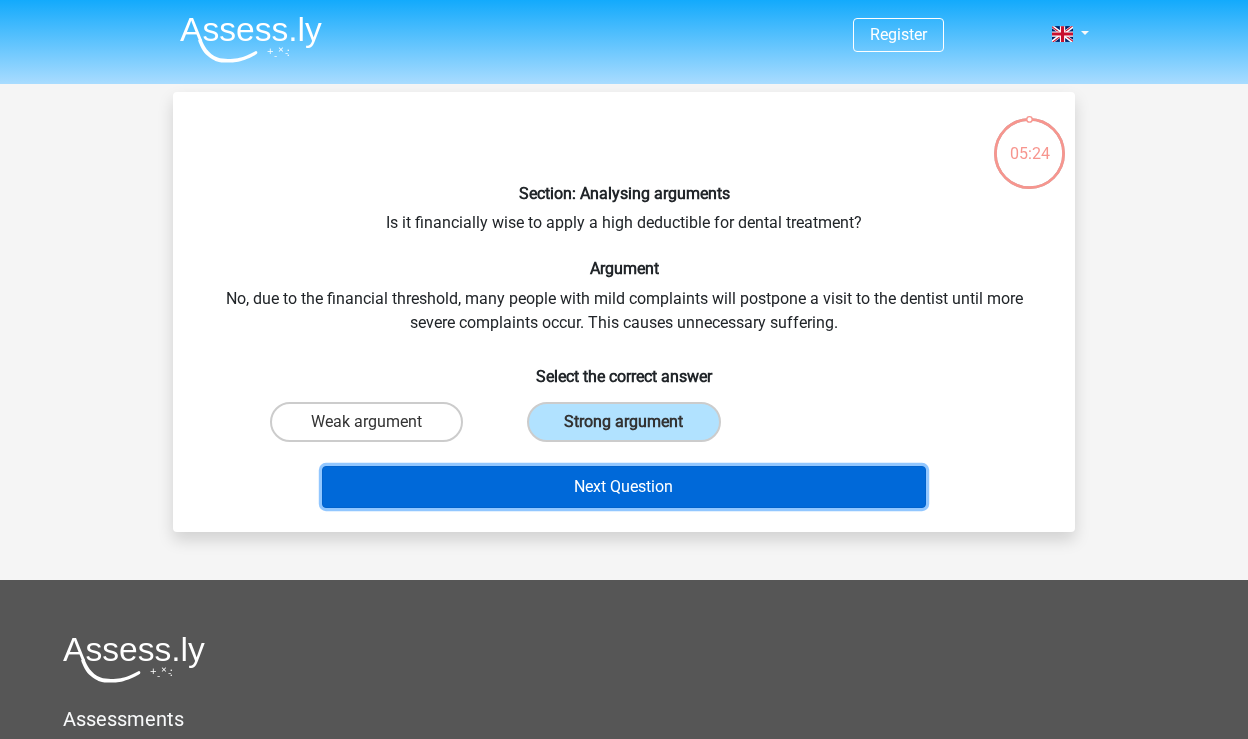 click on "Next Question" at bounding box center (624, 487) 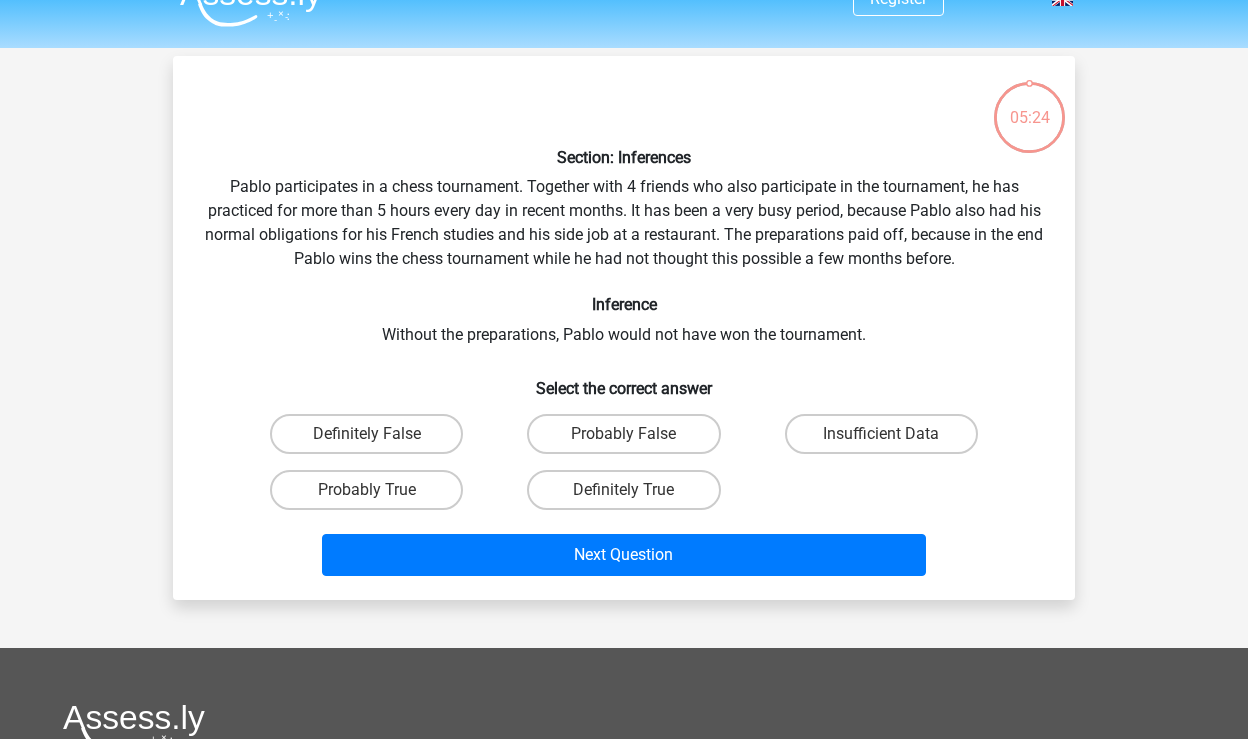 scroll, scrollTop: 92, scrollLeft: 0, axis: vertical 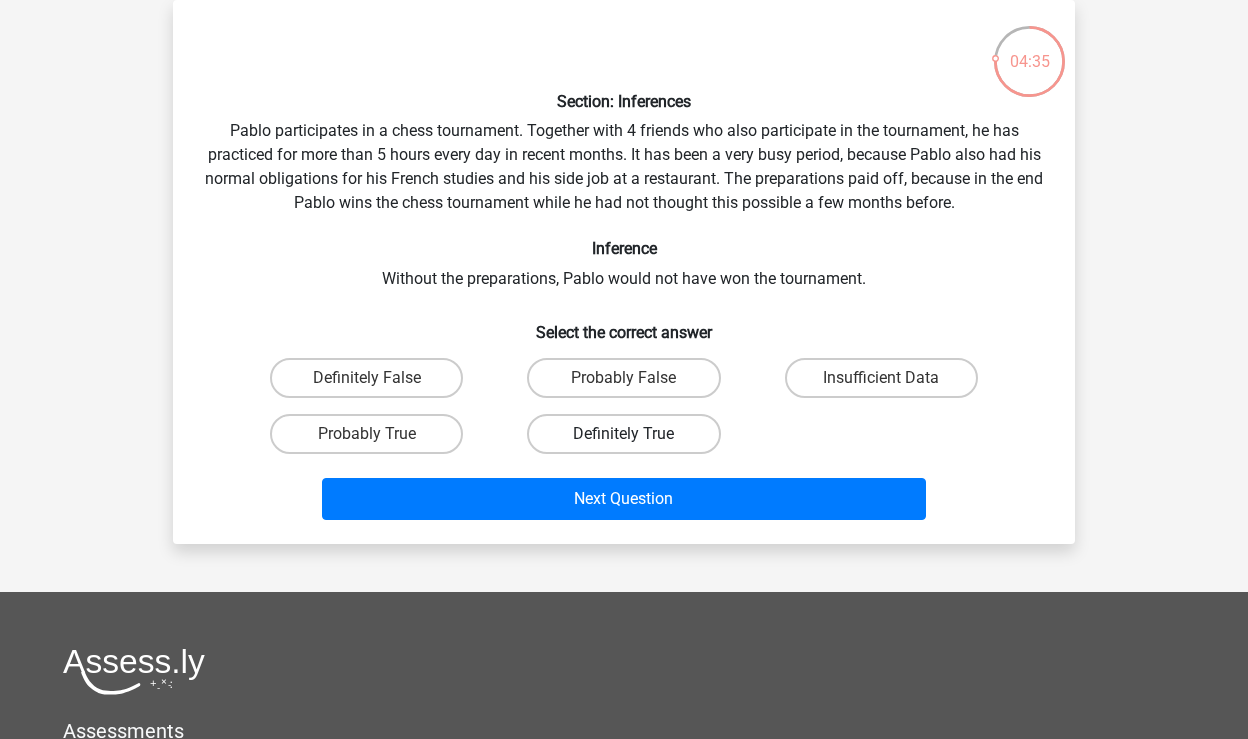 click on "Definitely True" at bounding box center [623, 434] 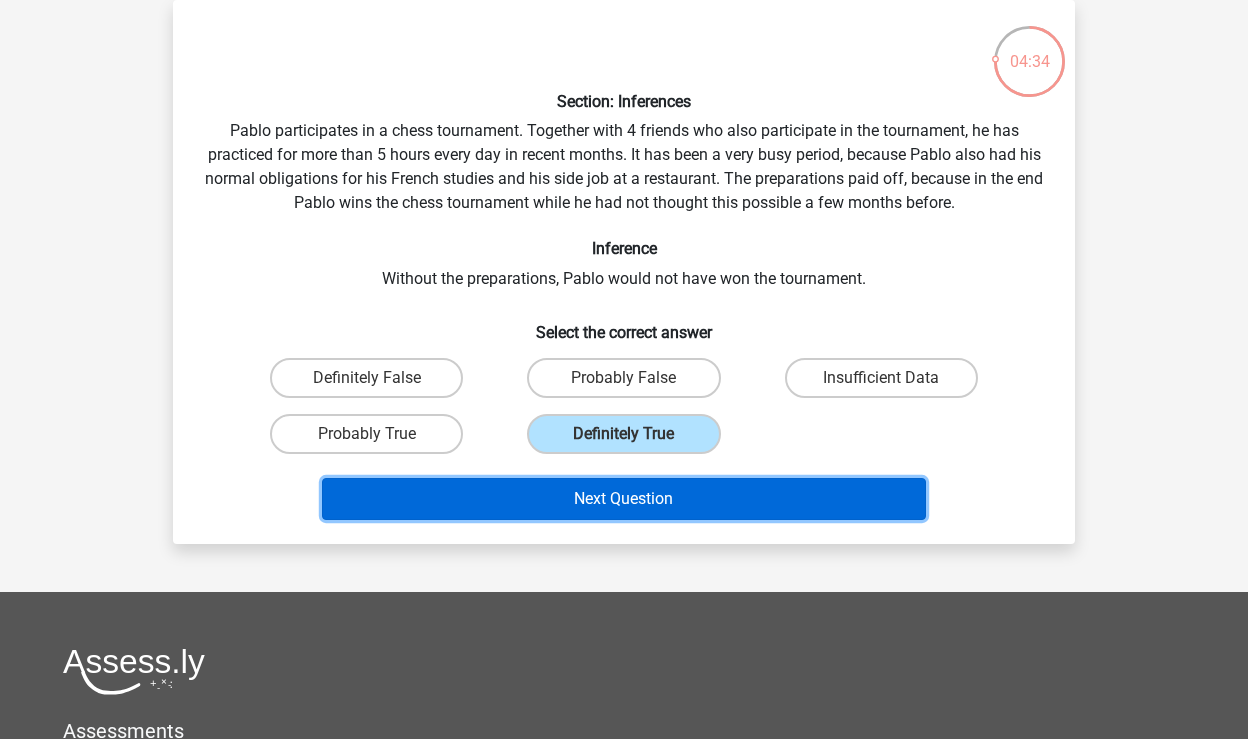 click on "Next Question" at bounding box center (624, 499) 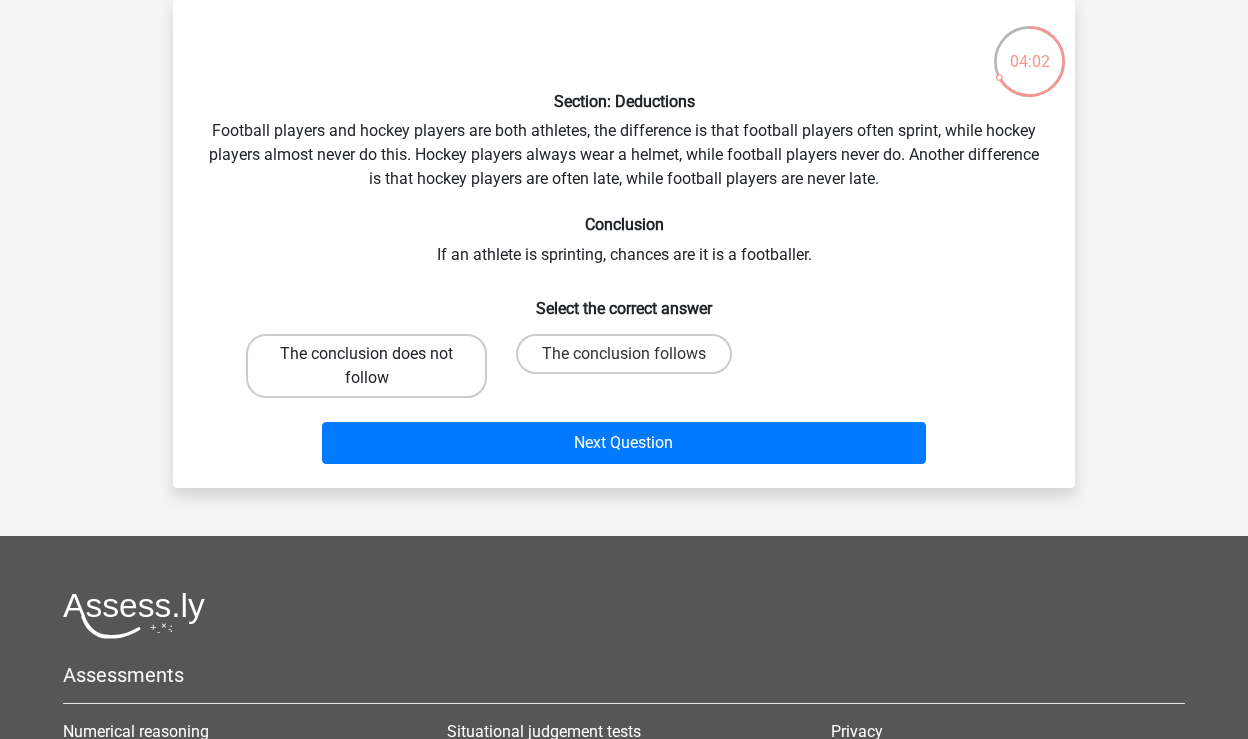 click on "The conclusion does not follow" at bounding box center [366, 366] 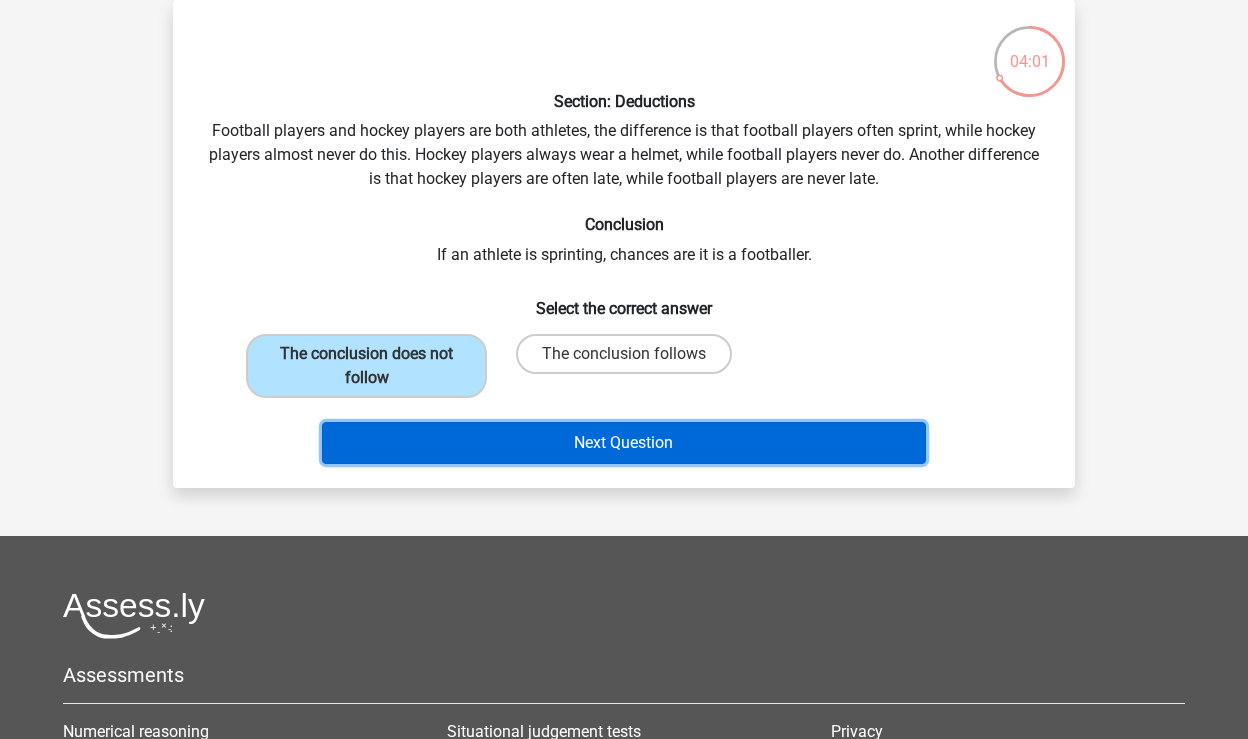 click on "Next Question" at bounding box center (624, 443) 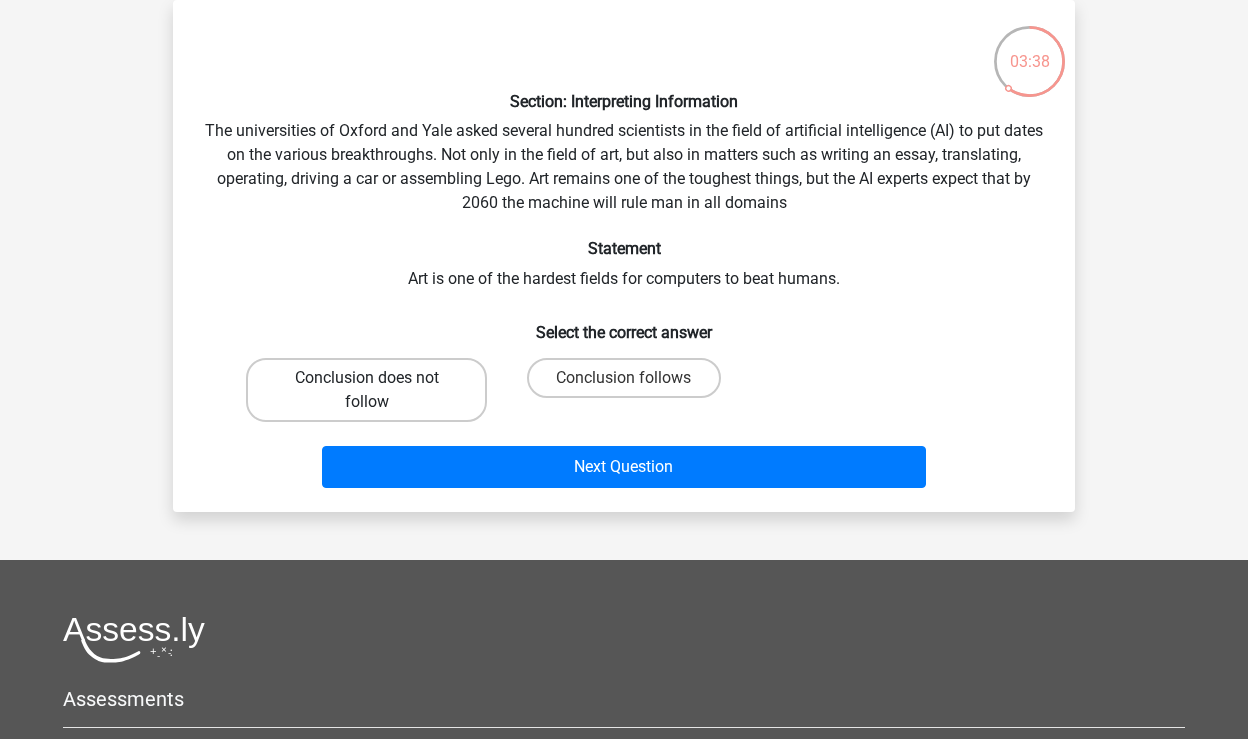 click on "Conclusion does not follow" at bounding box center [366, 390] 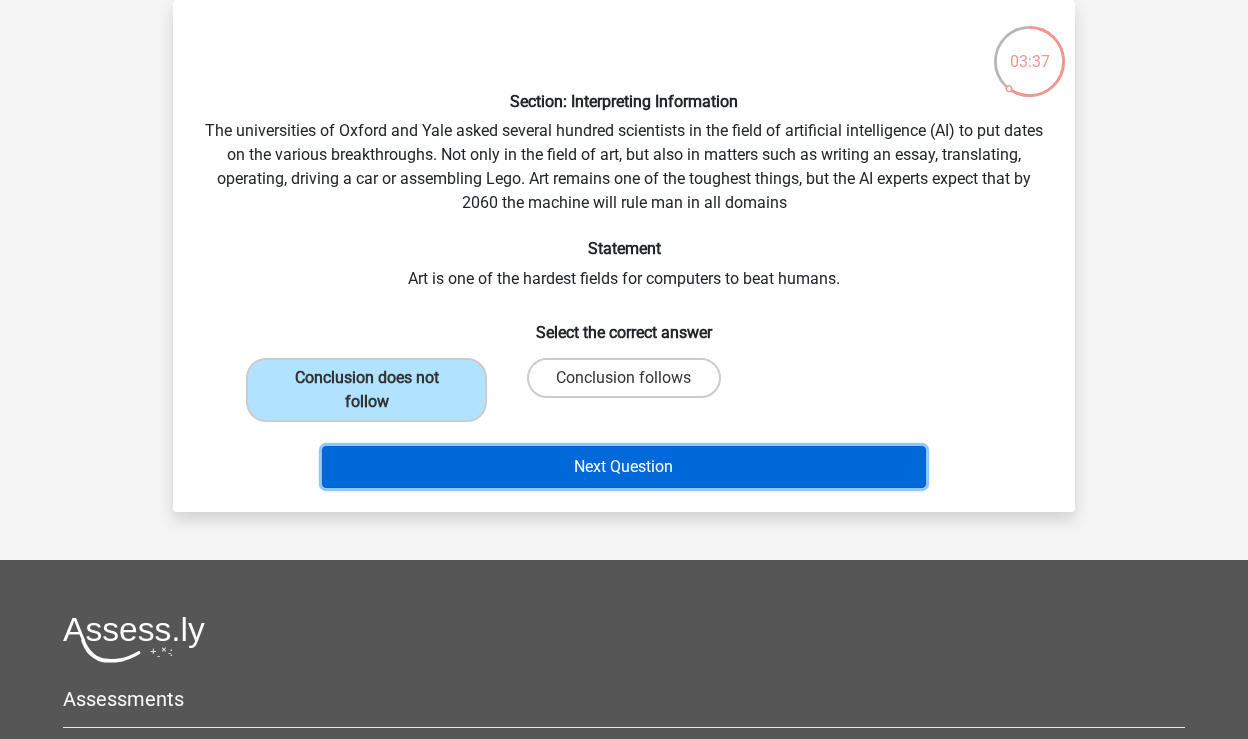 click on "Next Question" at bounding box center [624, 467] 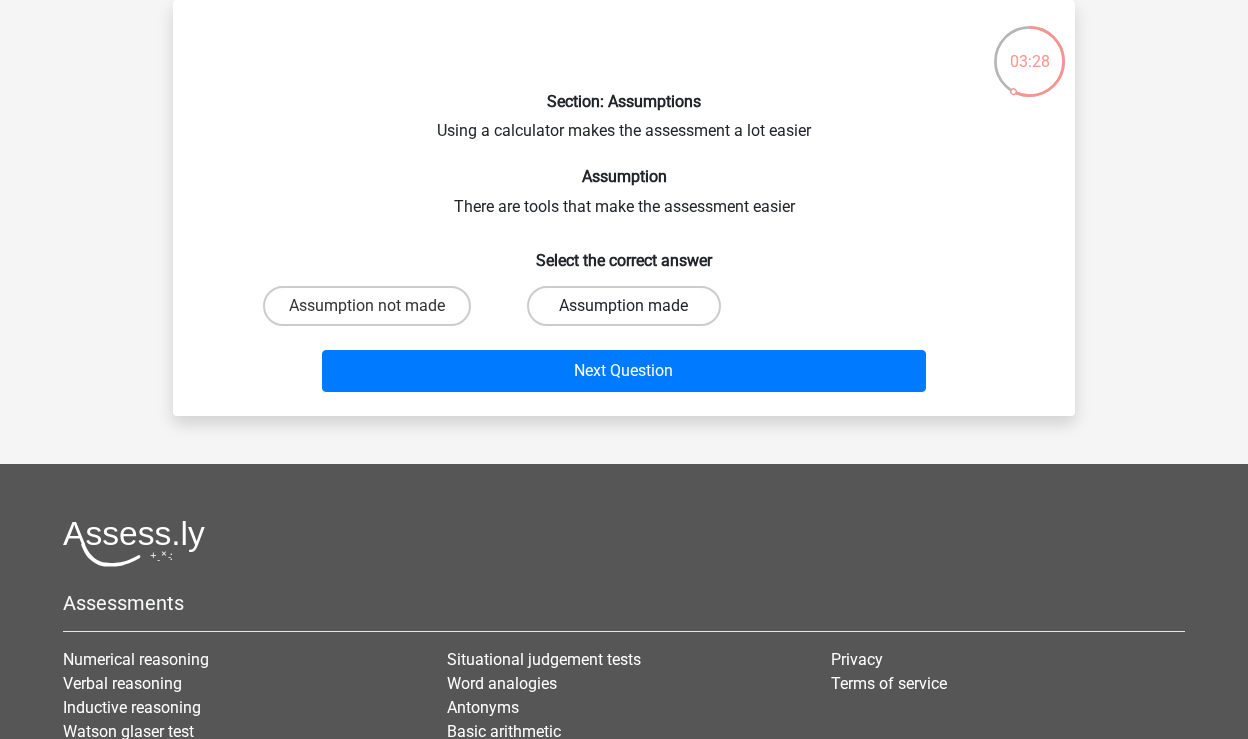 click on "Assumption made" at bounding box center (623, 306) 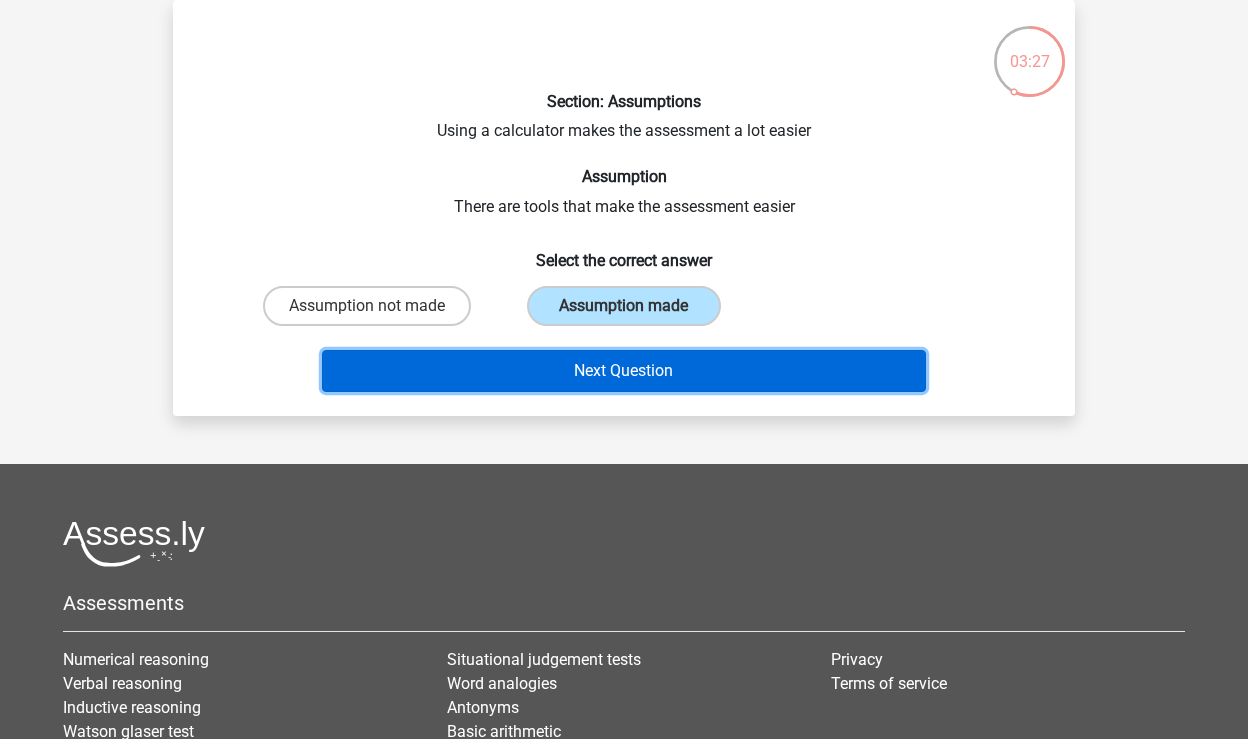 click on "Next Question" at bounding box center [624, 371] 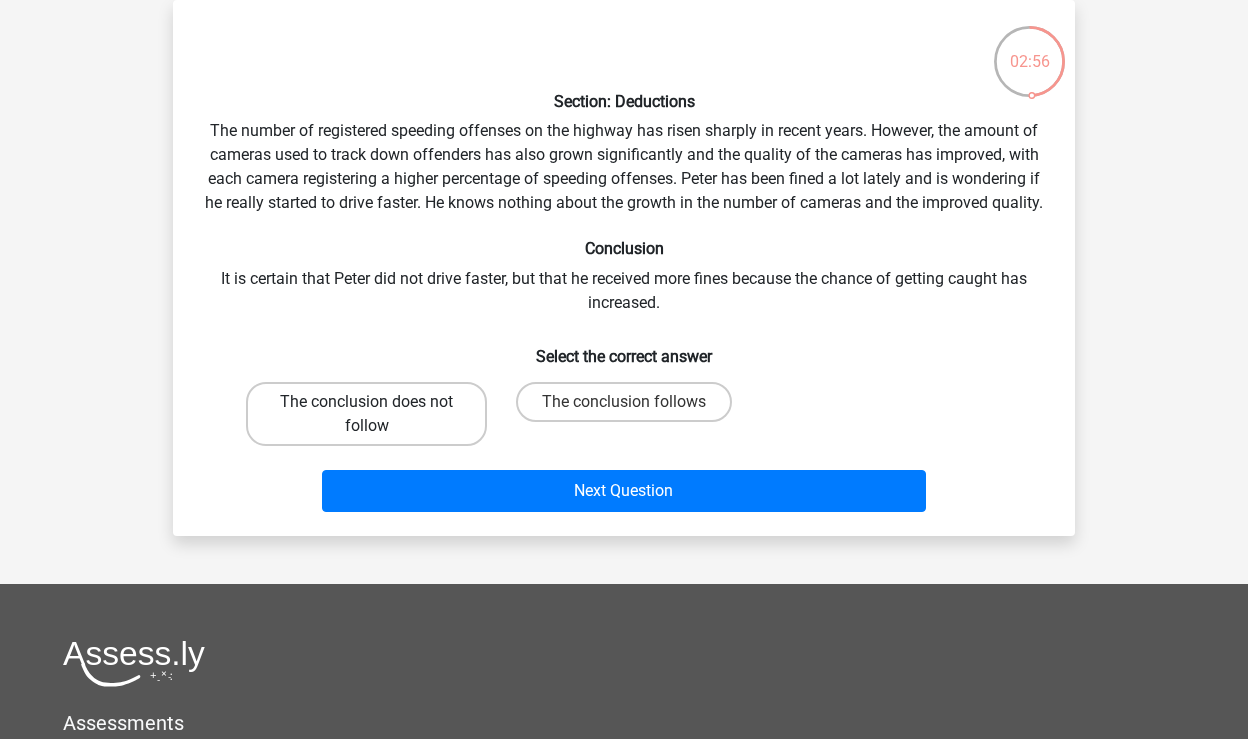 click on "The conclusion does not follow" at bounding box center (366, 414) 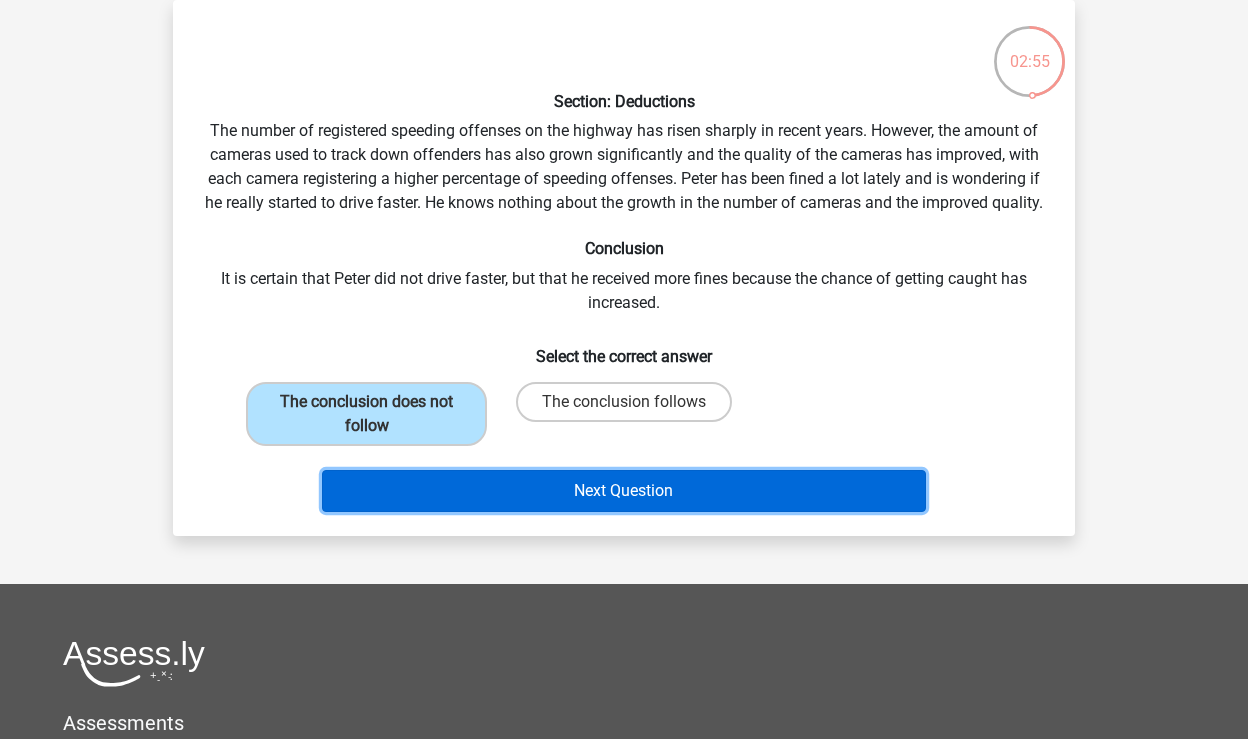 click on "Next Question" at bounding box center [624, 491] 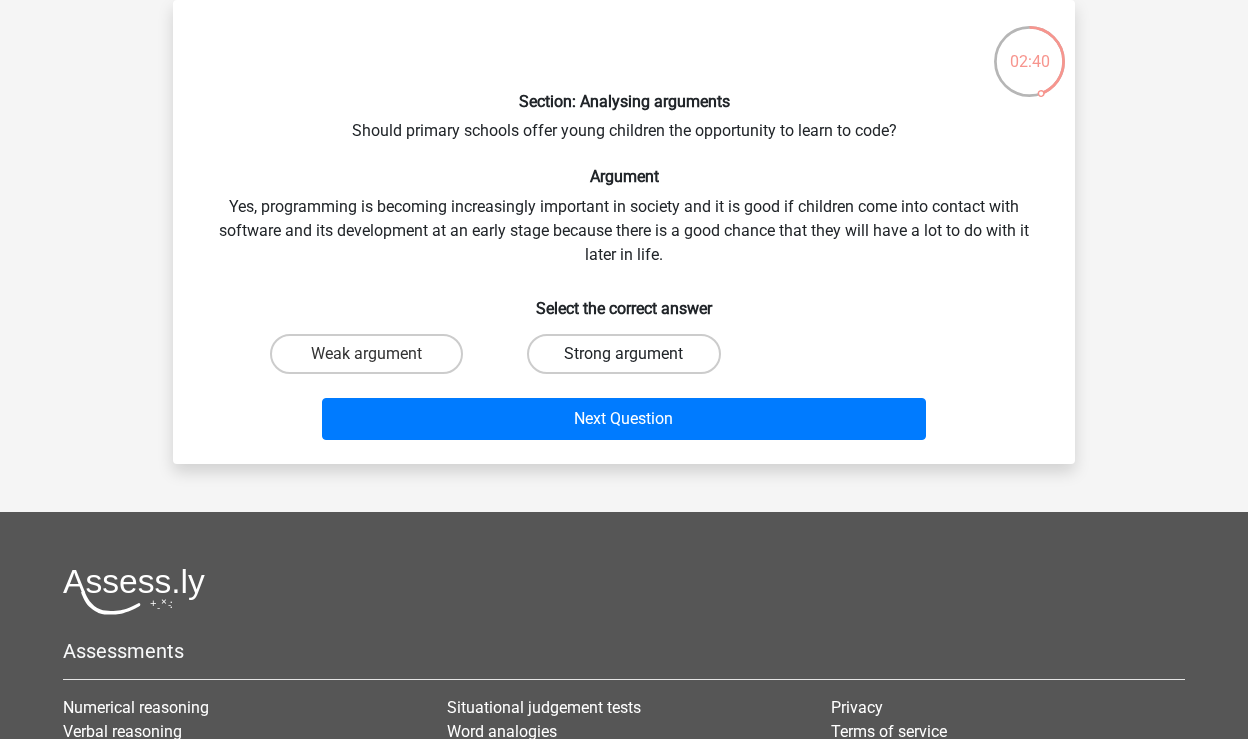 click on "Strong argument" at bounding box center [623, 354] 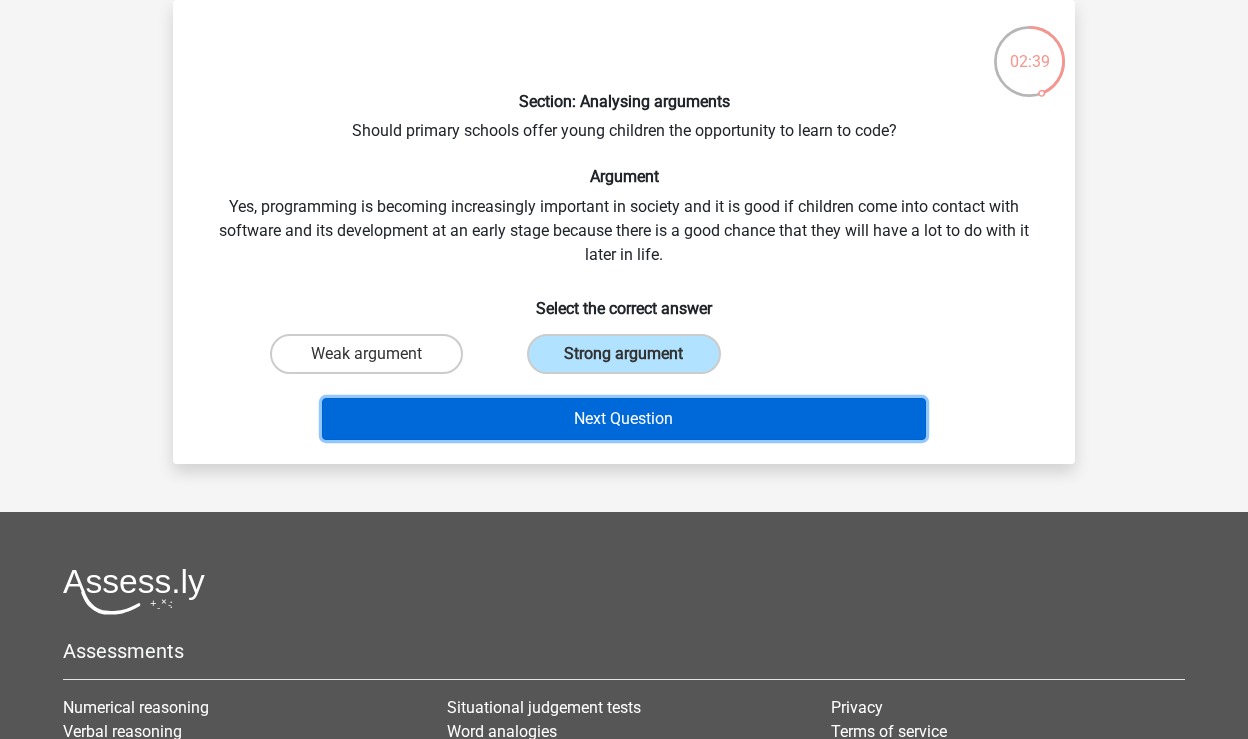 click on "Next Question" at bounding box center [624, 419] 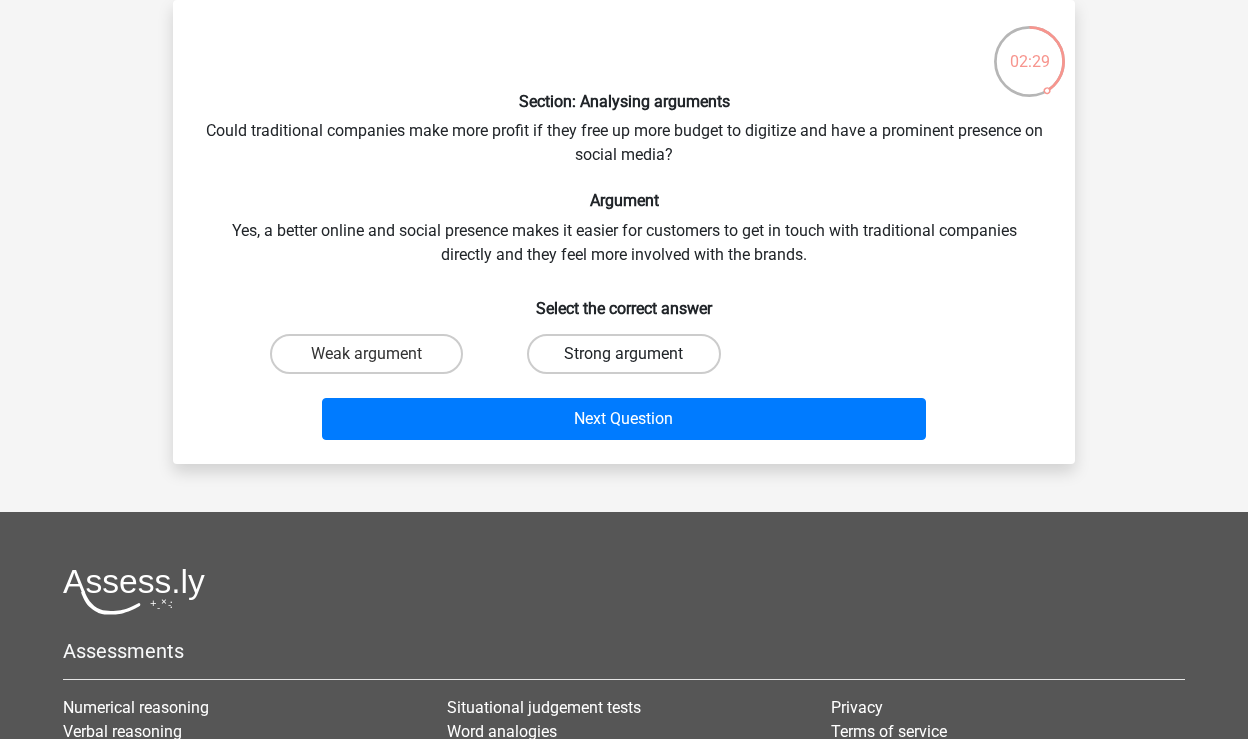 click on "Strong argument" at bounding box center (623, 354) 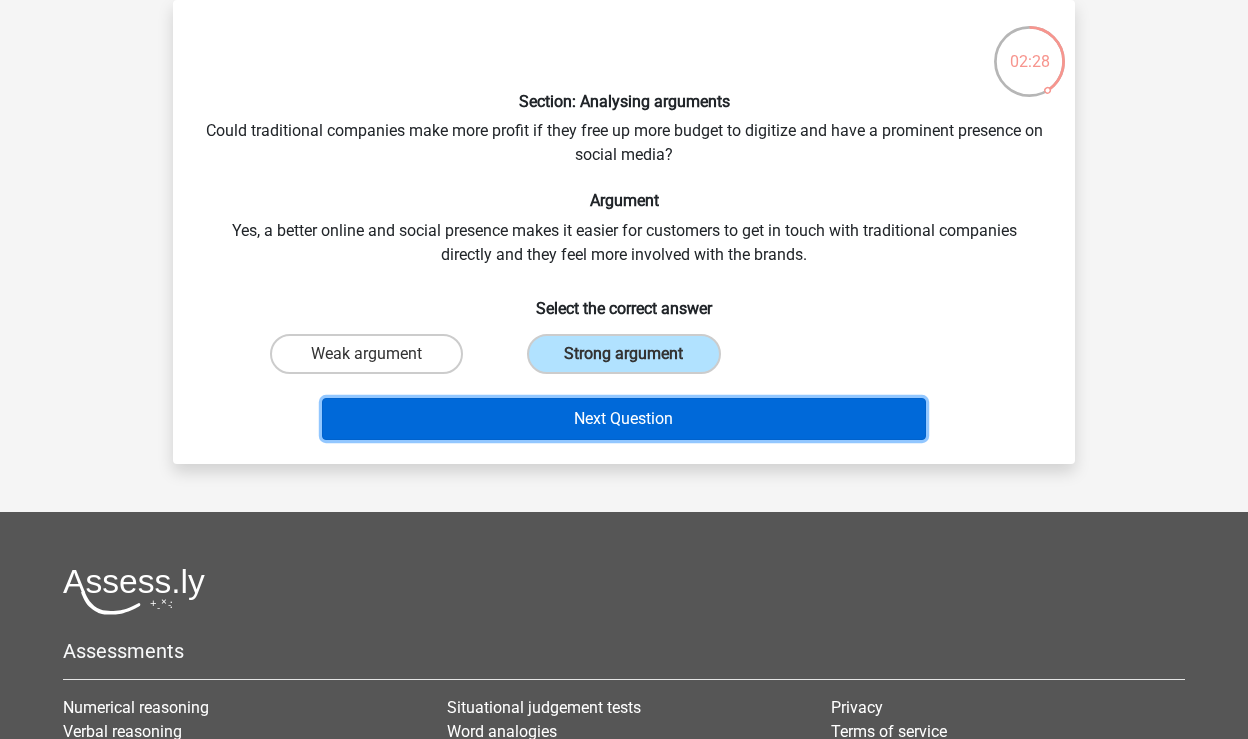 click on "Next Question" at bounding box center [624, 419] 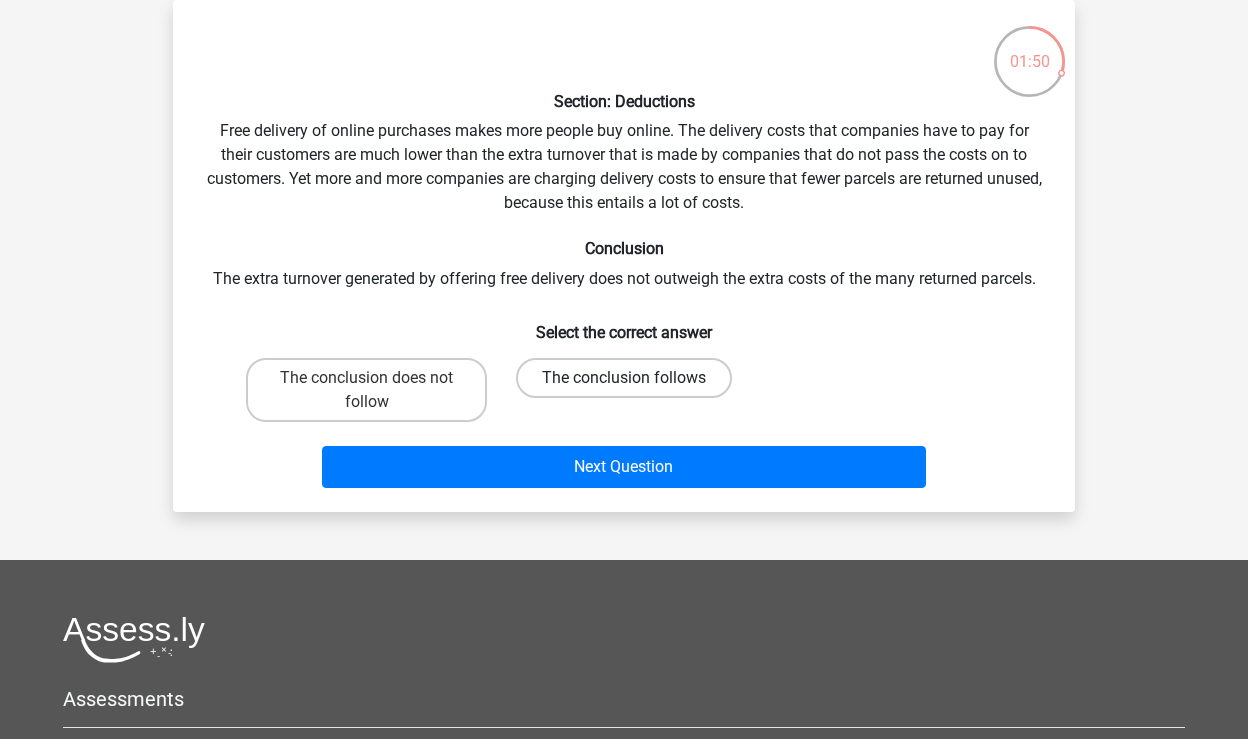 click on "The conclusion follows" at bounding box center [624, 378] 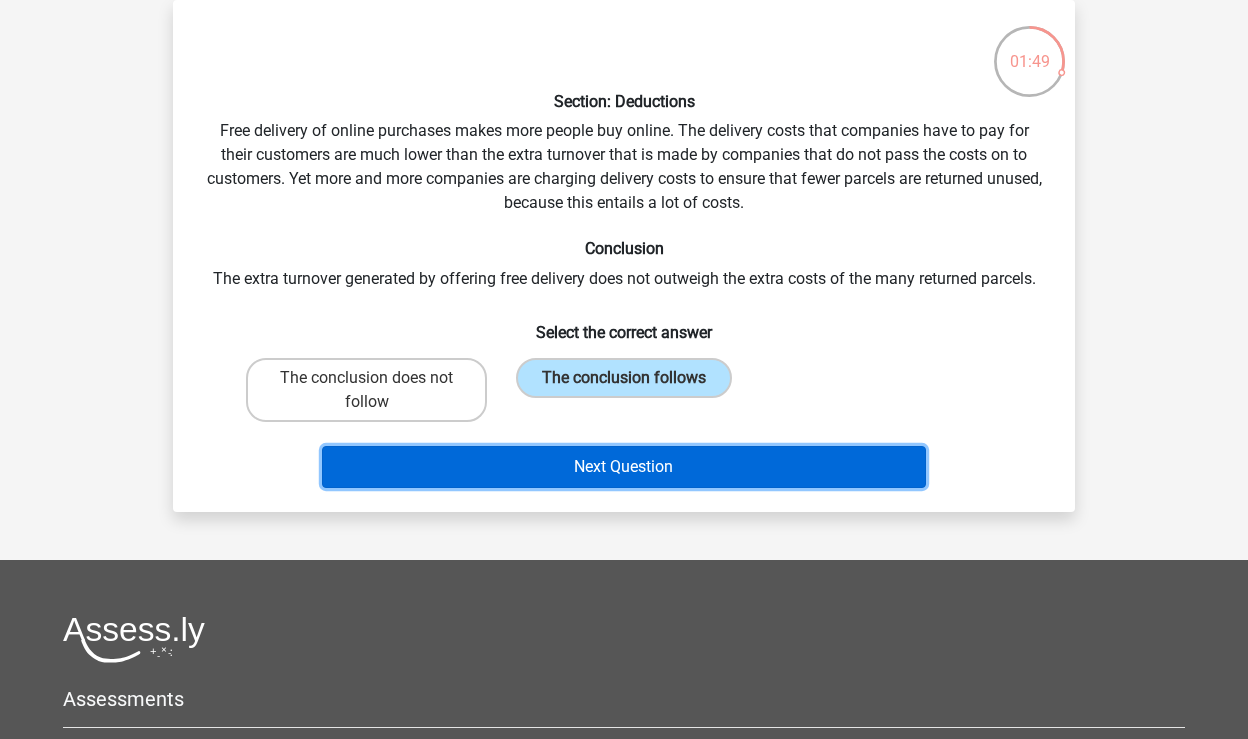 click on "Next Question" at bounding box center [624, 467] 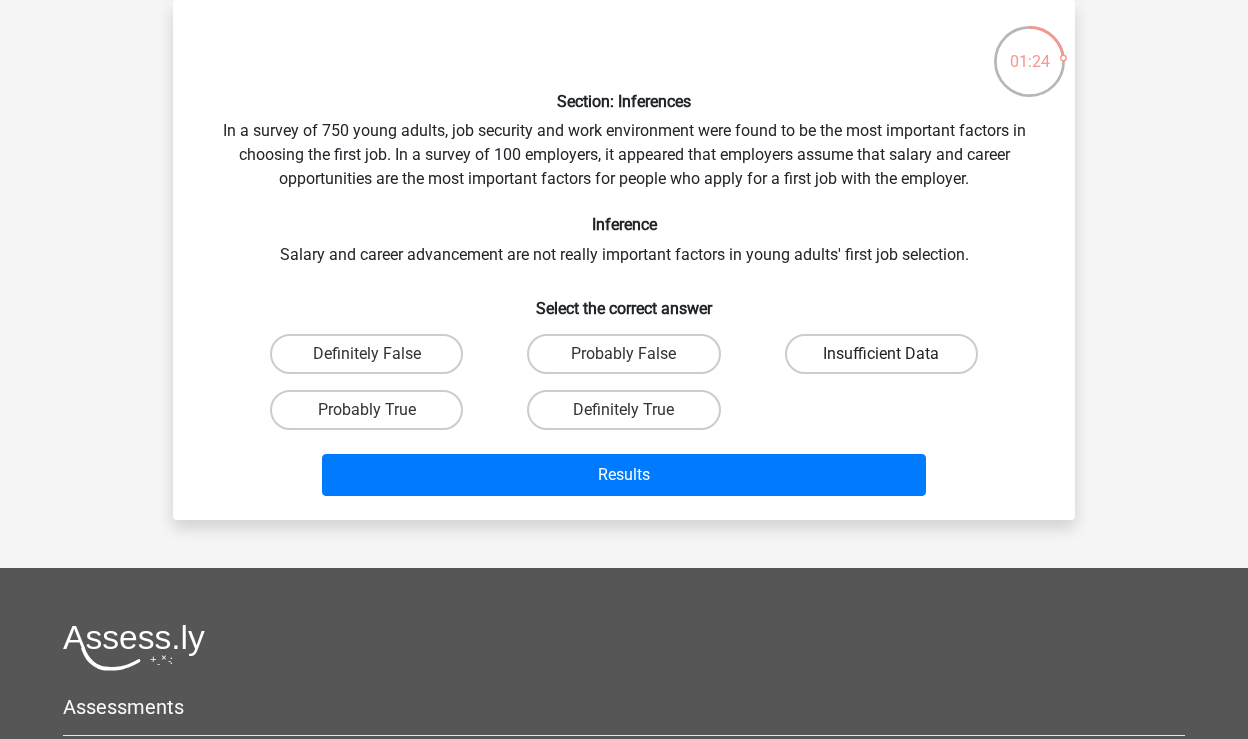 click on "Insufficient Data" at bounding box center (881, 354) 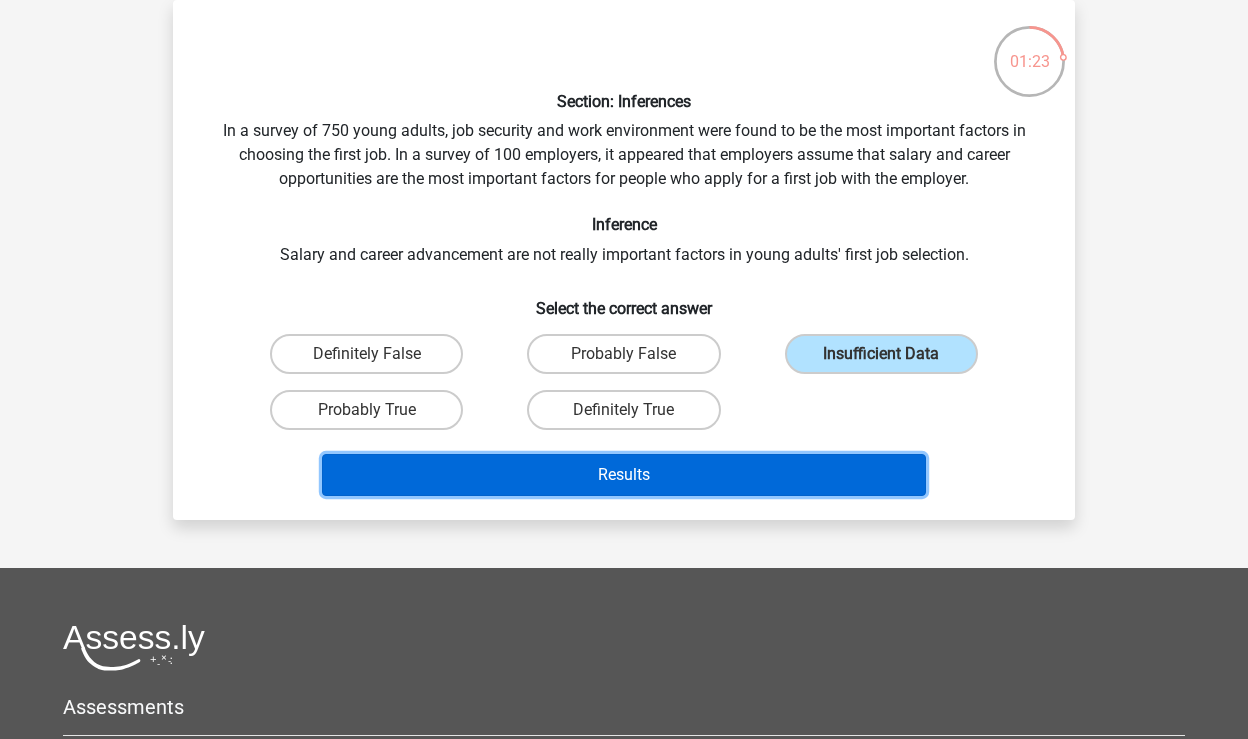 click on "Results" at bounding box center (624, 475) 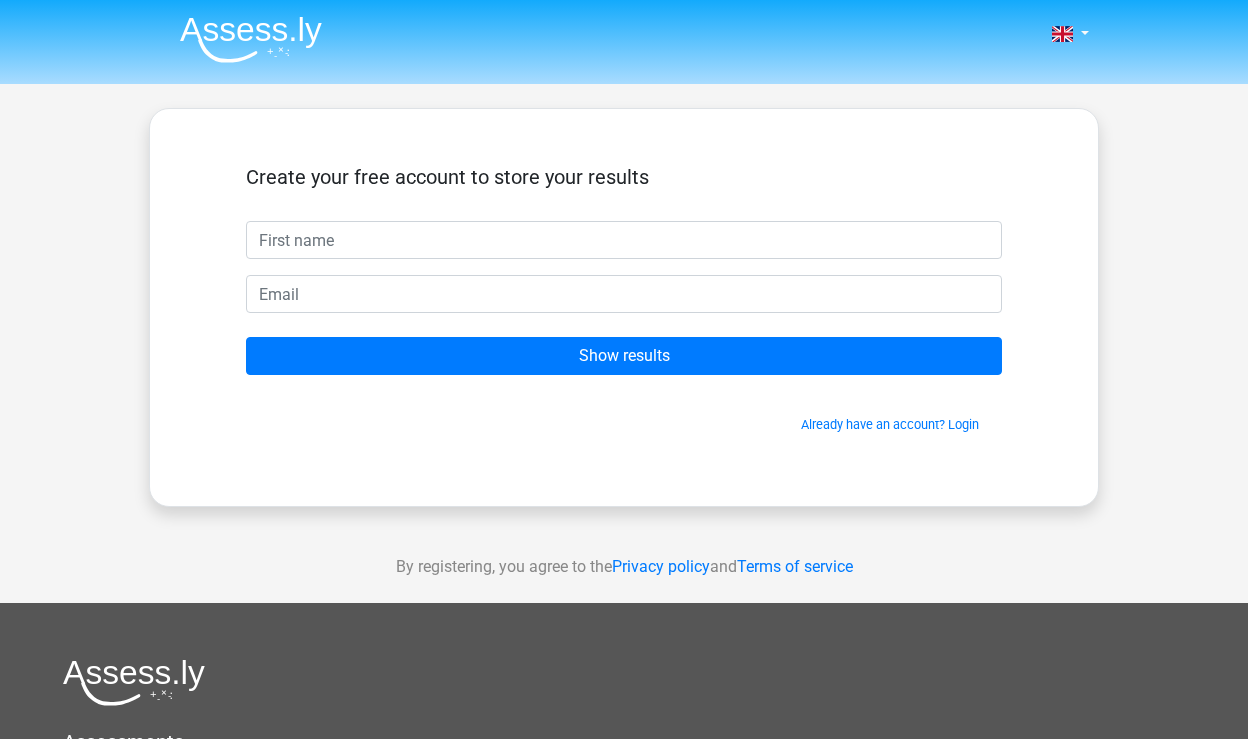 scroll, scrollTop: 0, scrollLeft: 0, axis: both 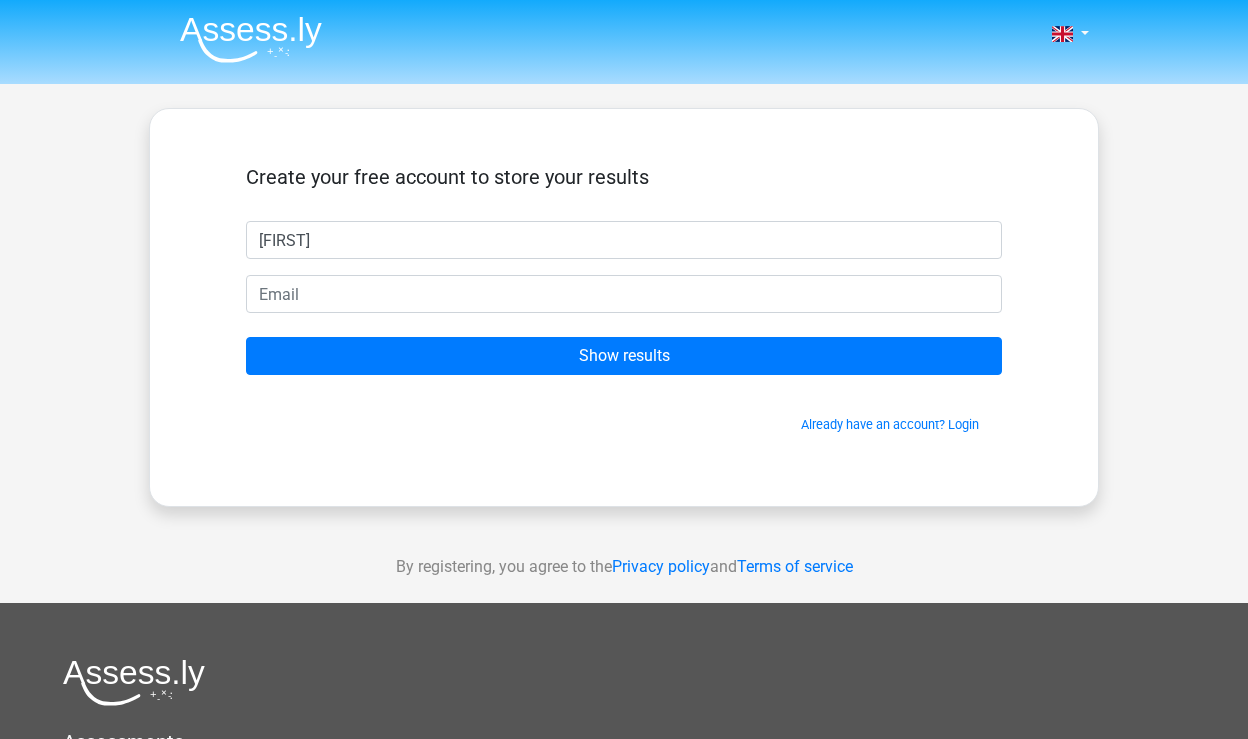 type on "[FIRST]" 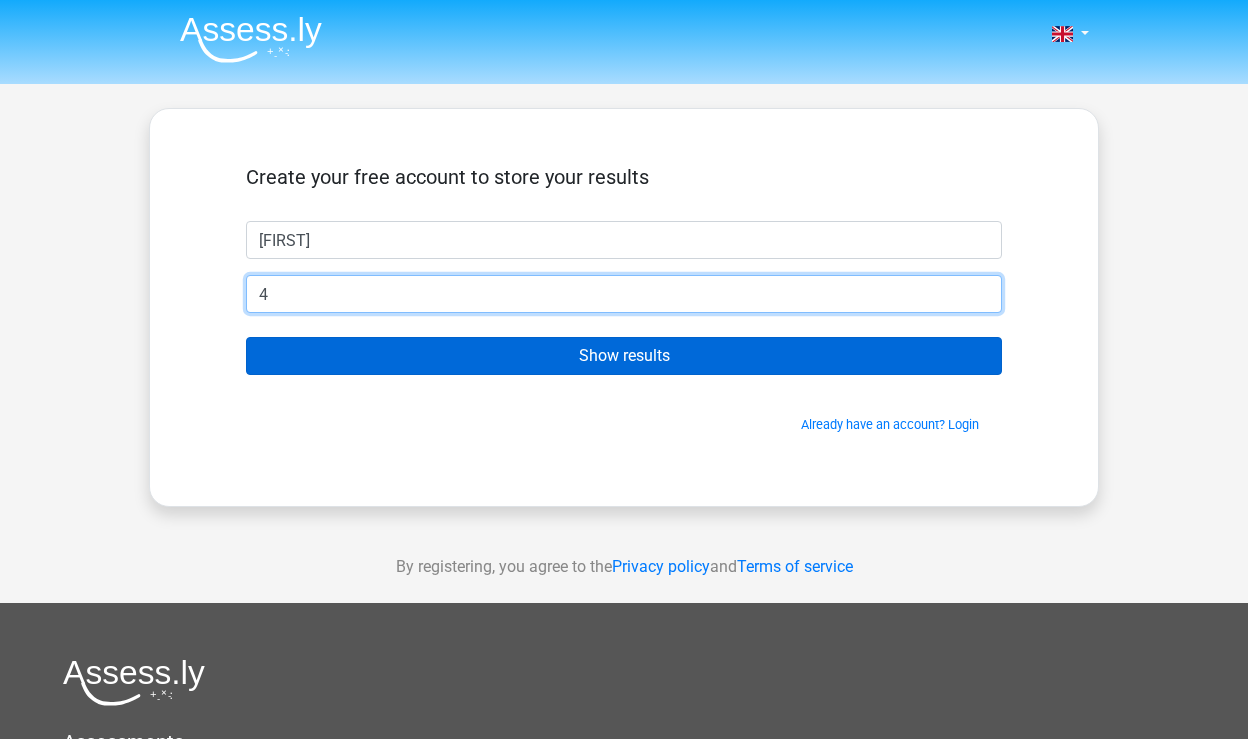 type on "[EMAIL]" 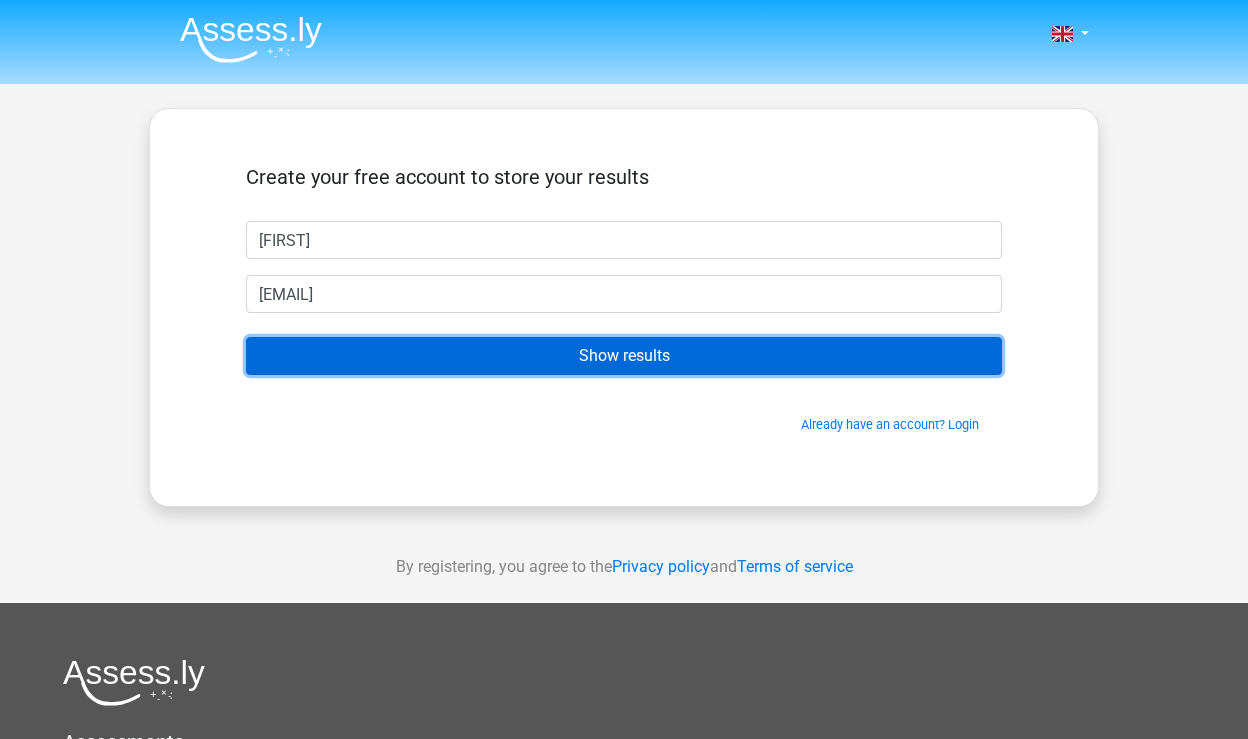 click on "Show results" at bounding box center [624, 356] 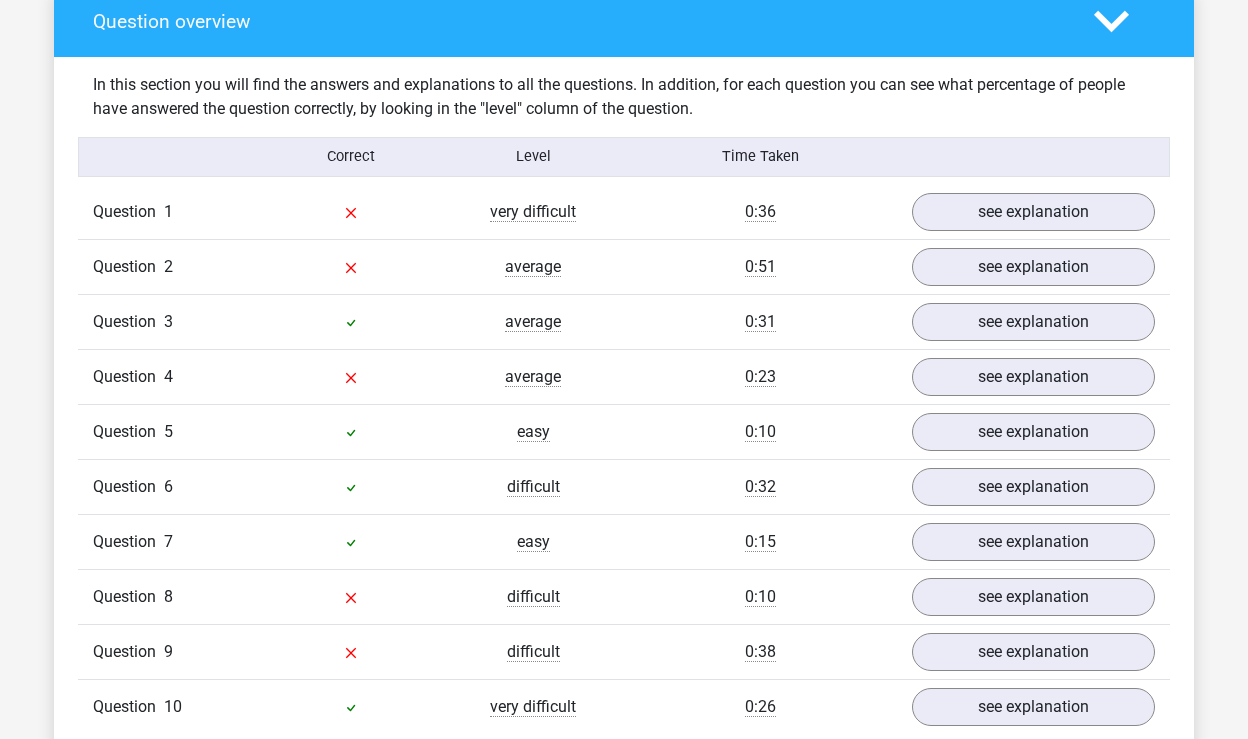 scroll, scrollTop: 1490, scrollLeft: 0, axis: vertical 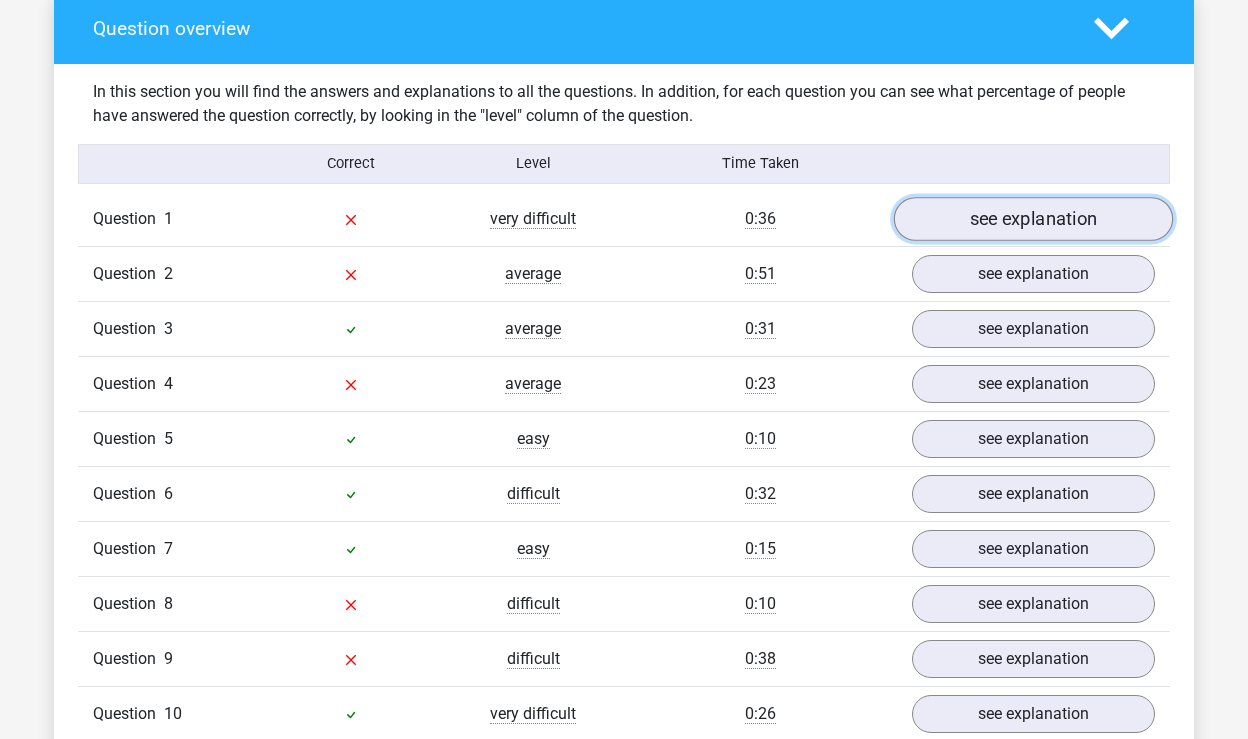 click on "see explanation" at bounding box center (1033, 219) 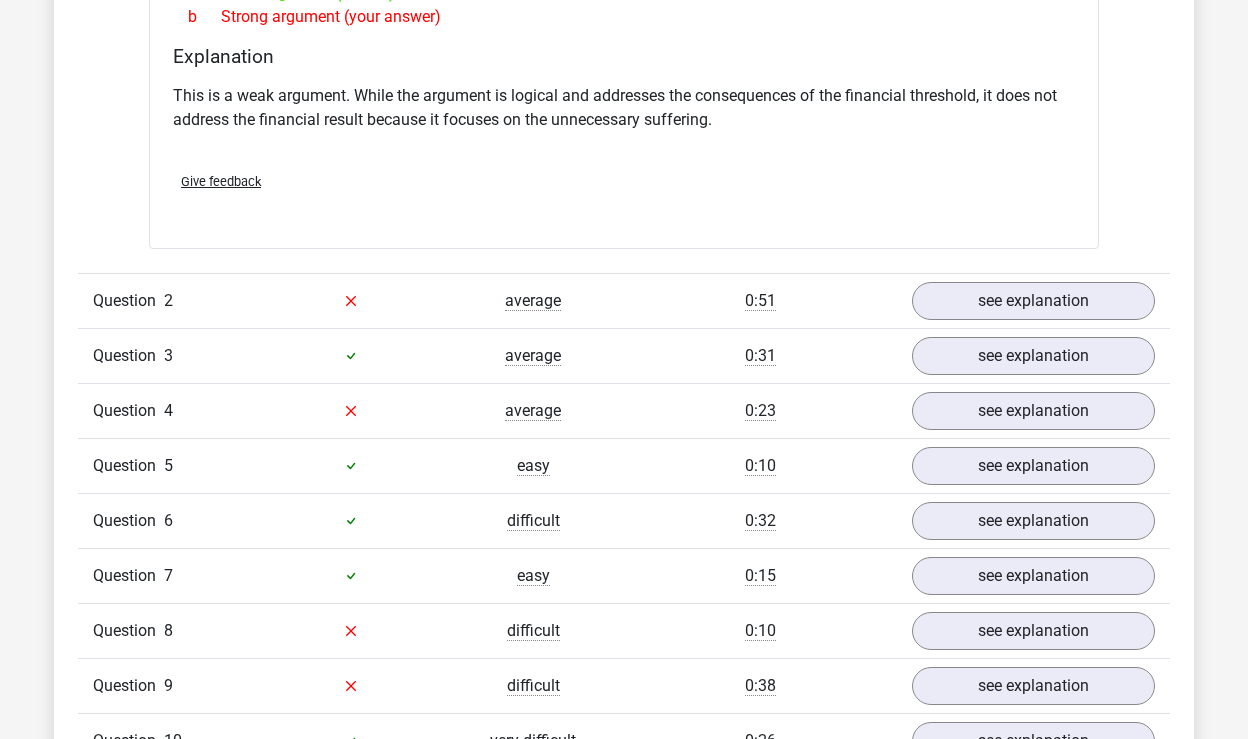 scroll, scrollTop: 1993, scrollLeft: 0, axis: vertical 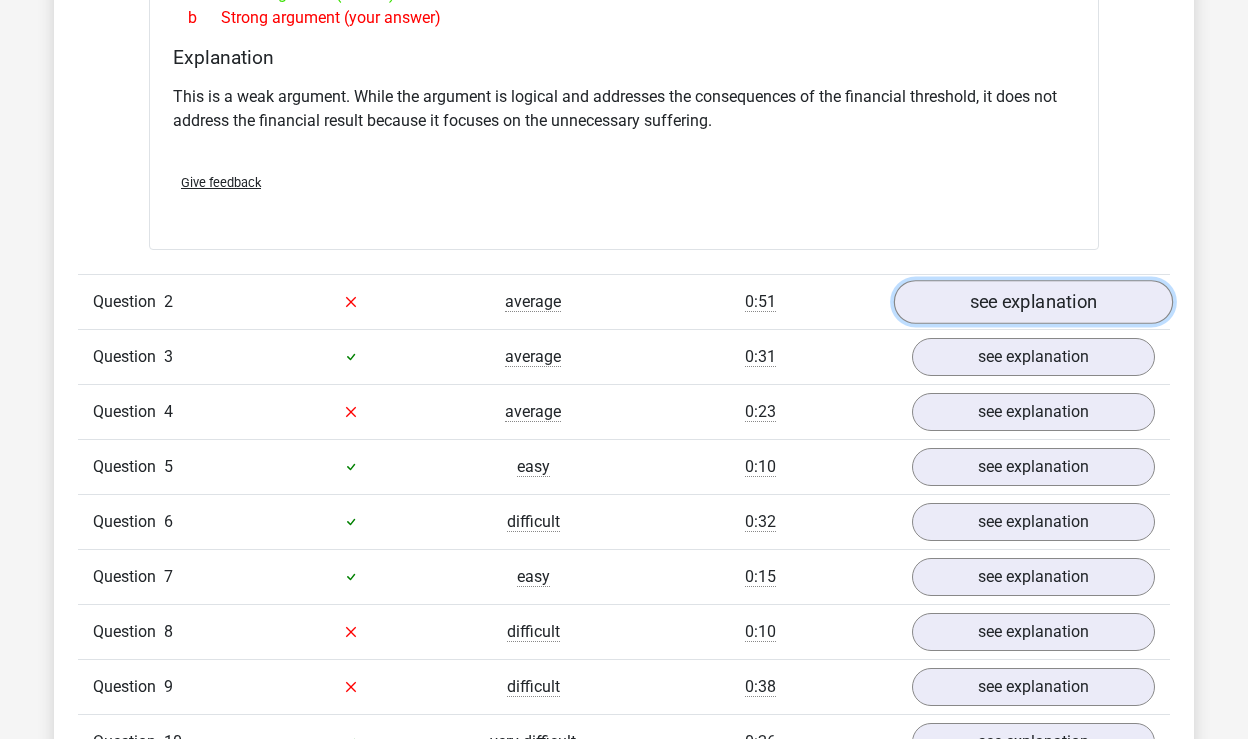 click on "see explanation" at bounding box center (1033, 302) 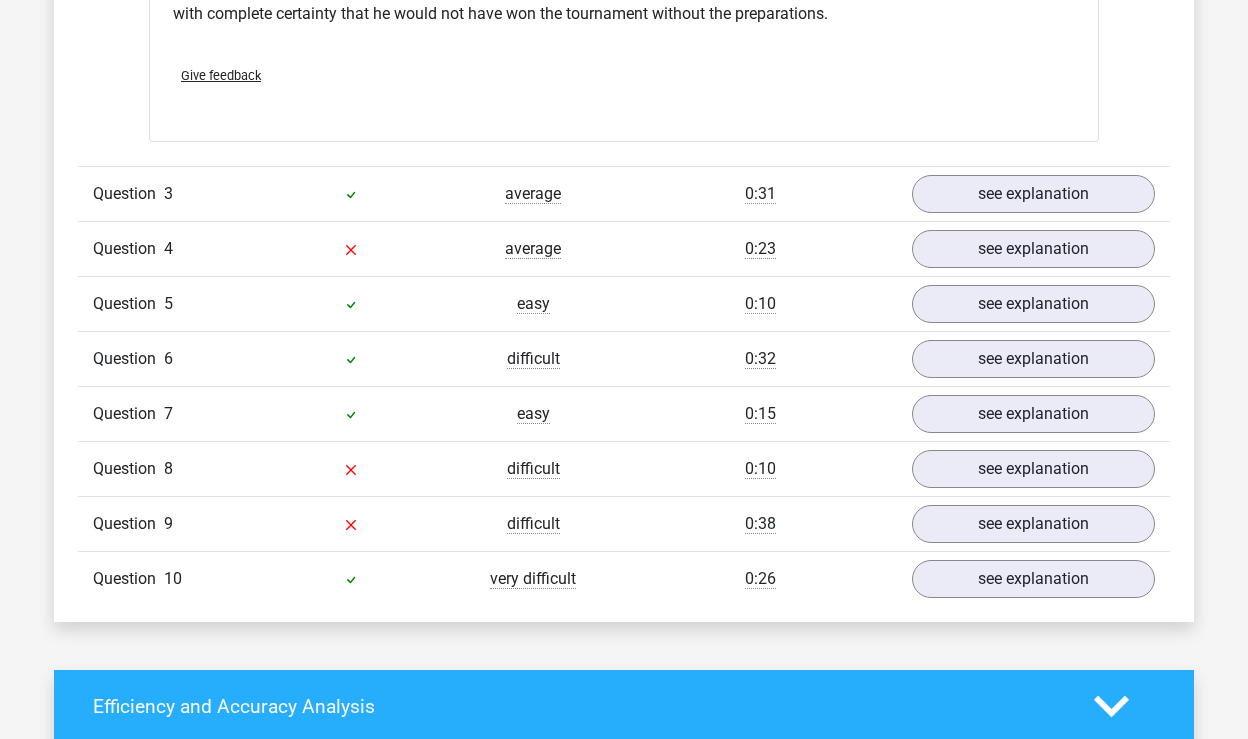 scroll, scrollTop: 2814, scrollLeft: 0, axis: vertical 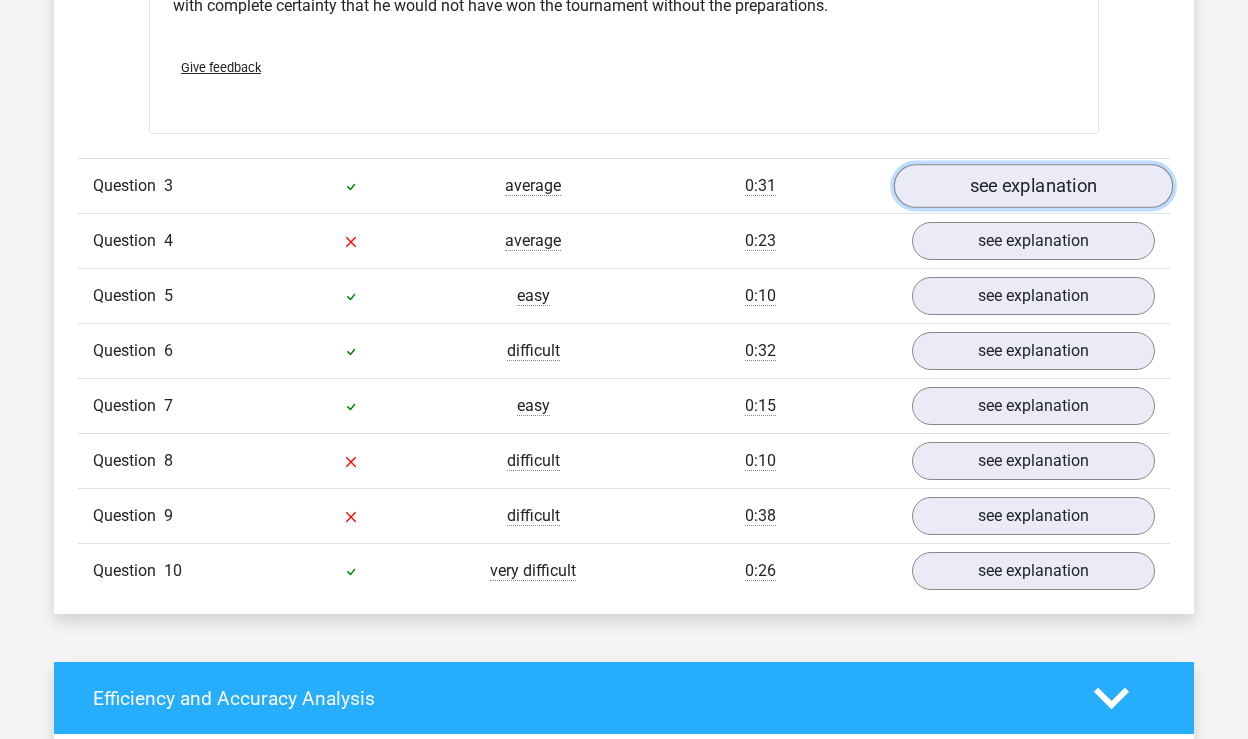click on "see explanation" at bounding box center (1033, 186) 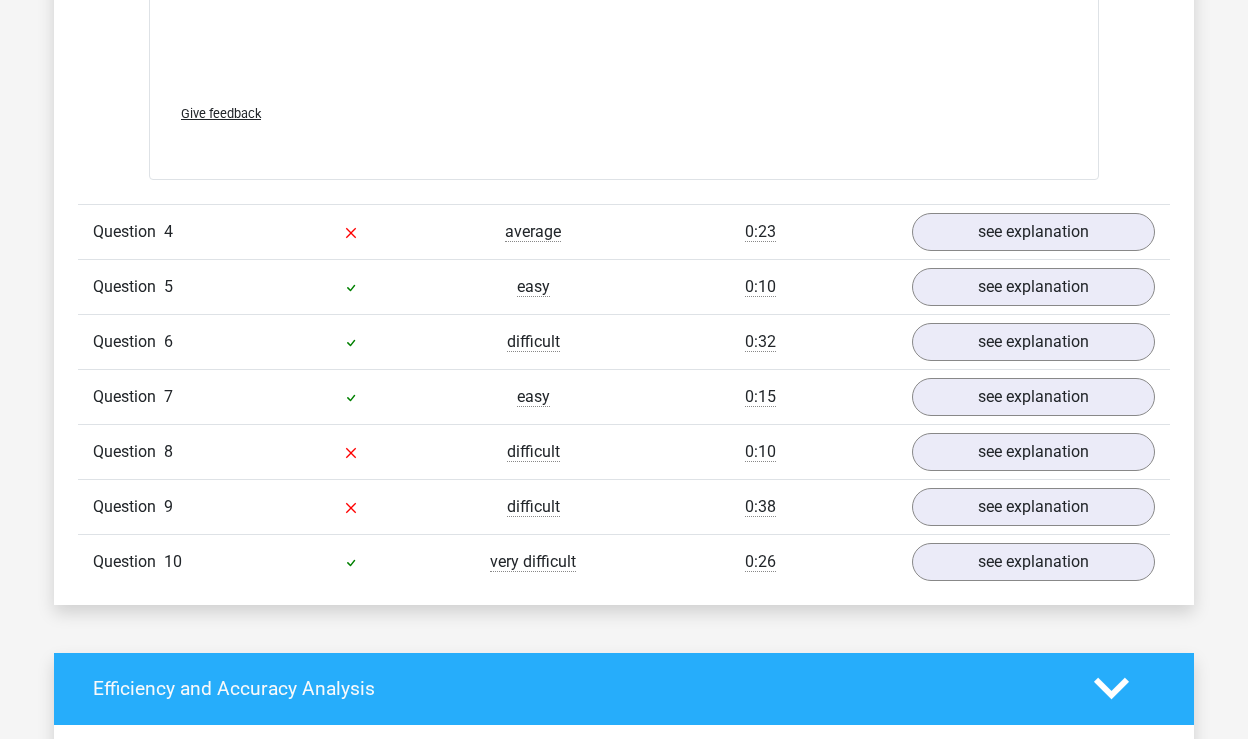 scroll, scrollTop: 3897, scrollLeft: 0, axis: vertical 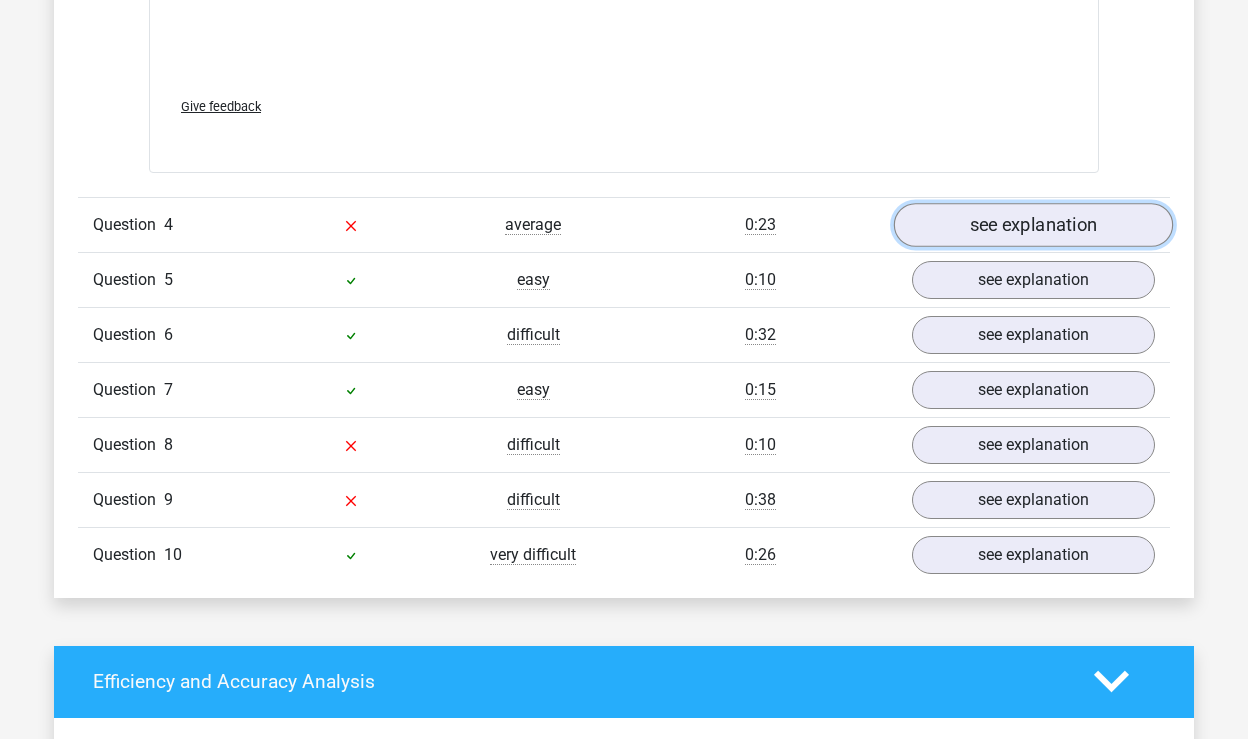 click on "see explanation" at bounding box center [1033, 225] 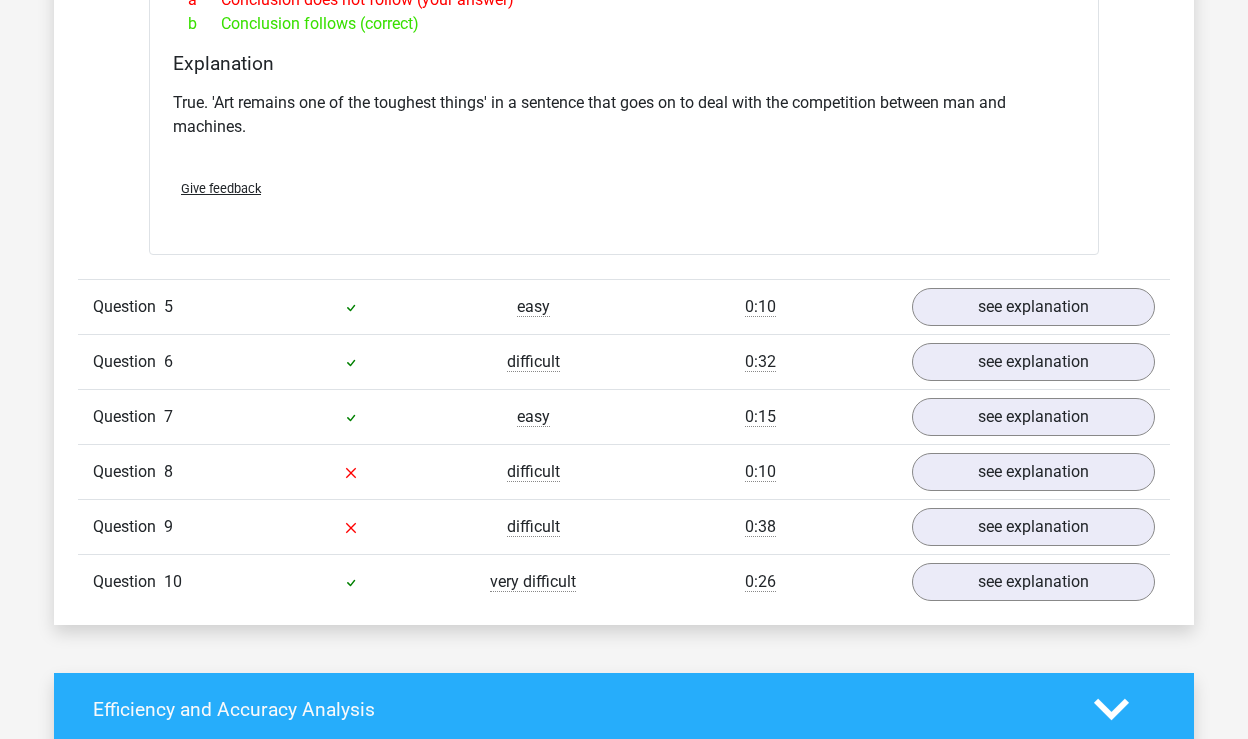 scroll, scrollTop: 4448, scrollLeft: 0, axis: vertical 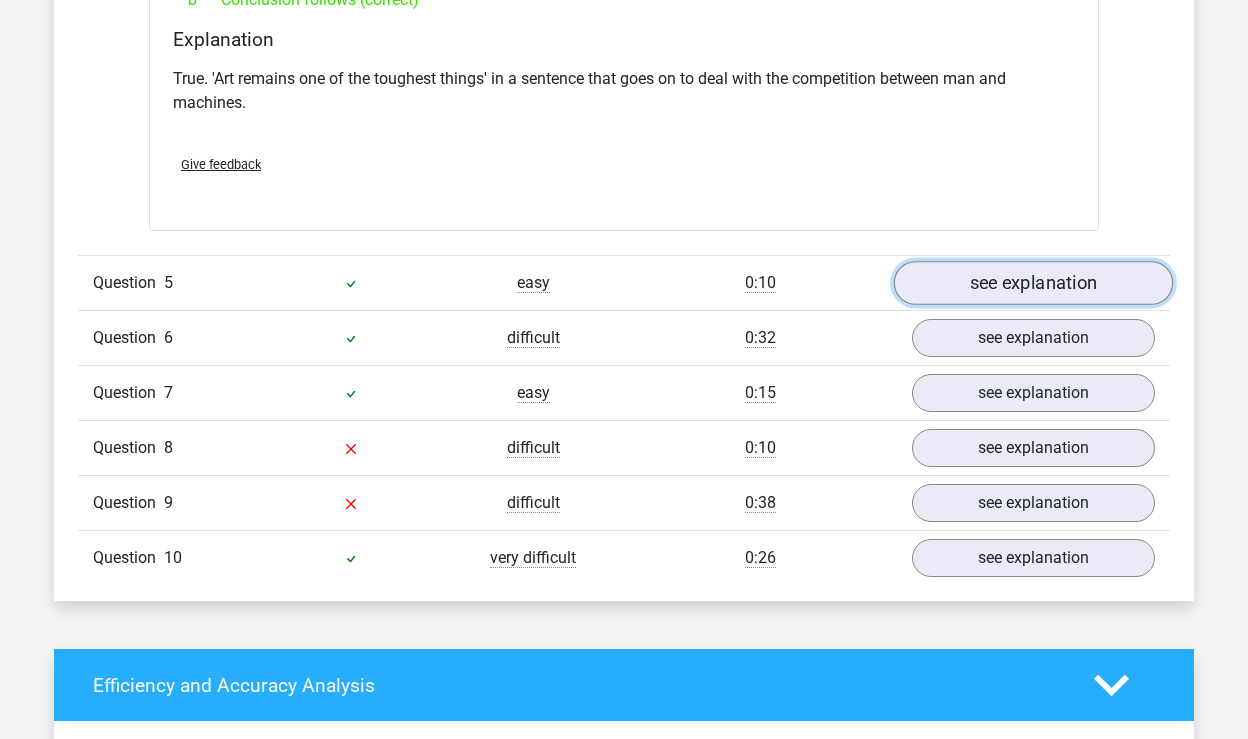 click on "see explanation" at bounding box center [1033, 283] 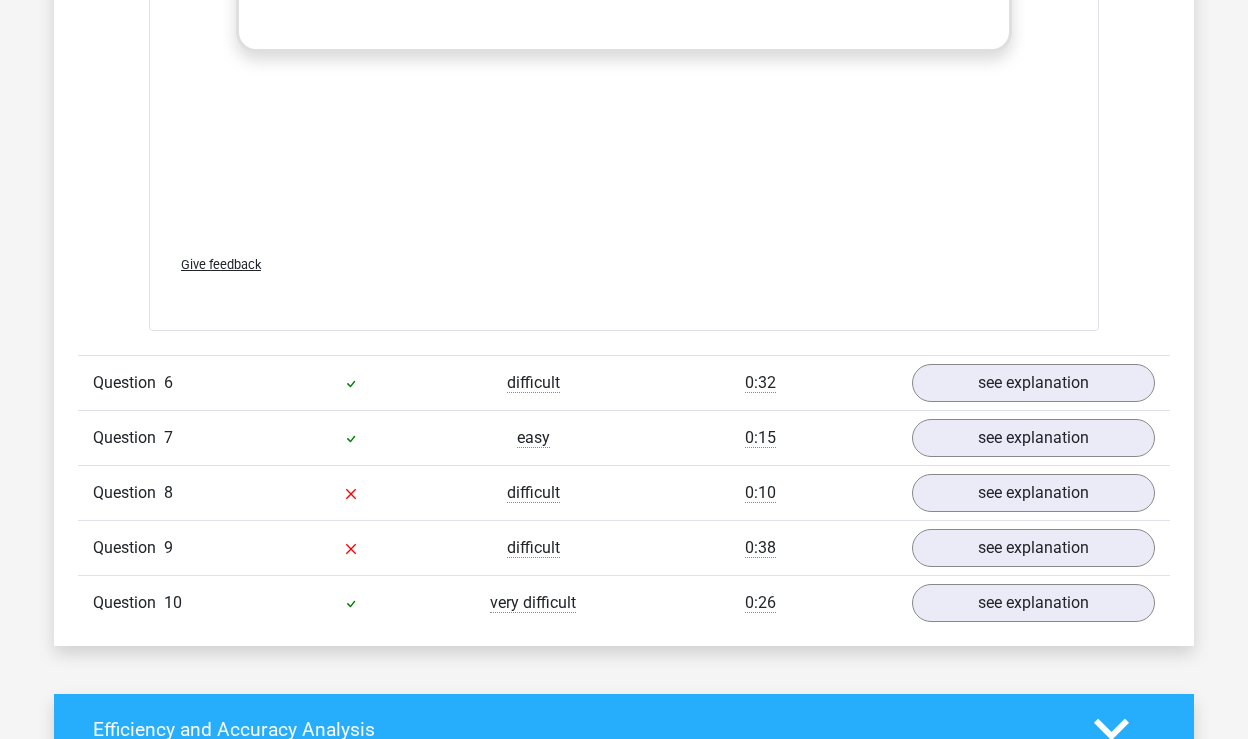 scroll, scrollTop: 5460, scrollLeft: 0, axis: vertical 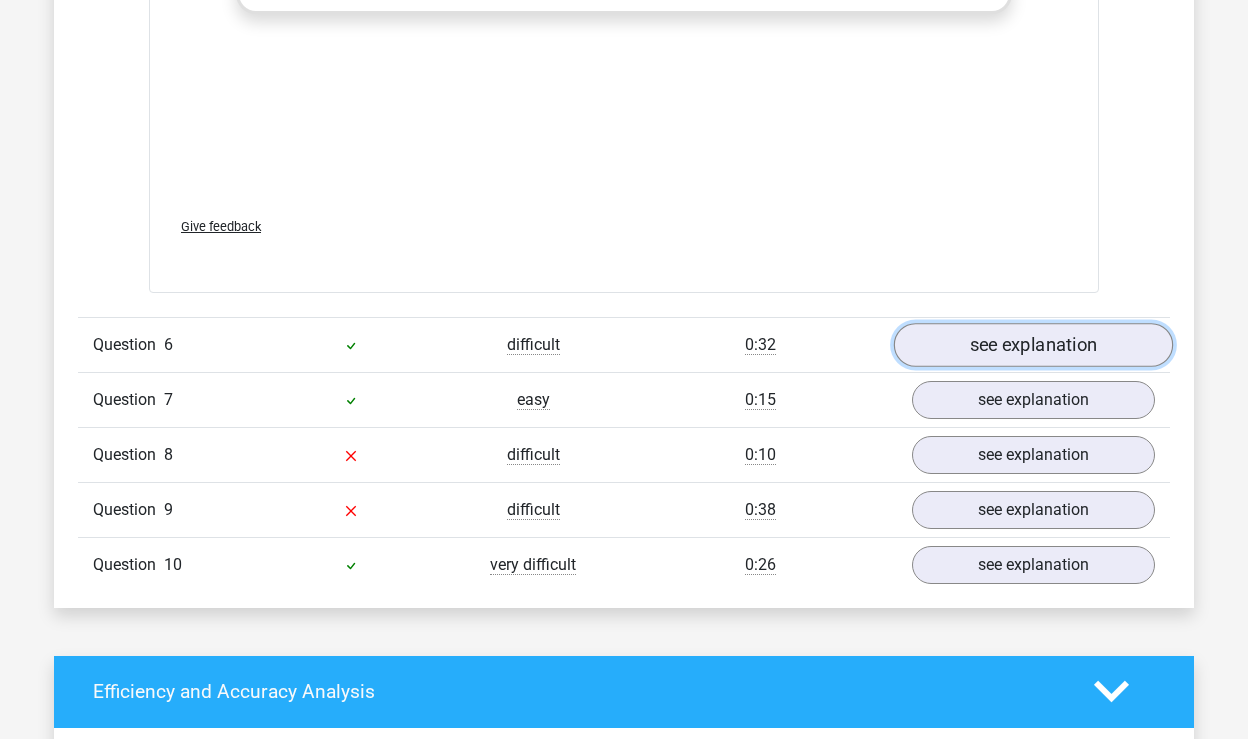 click on "see explanation" at bounding box center [1033, 345] 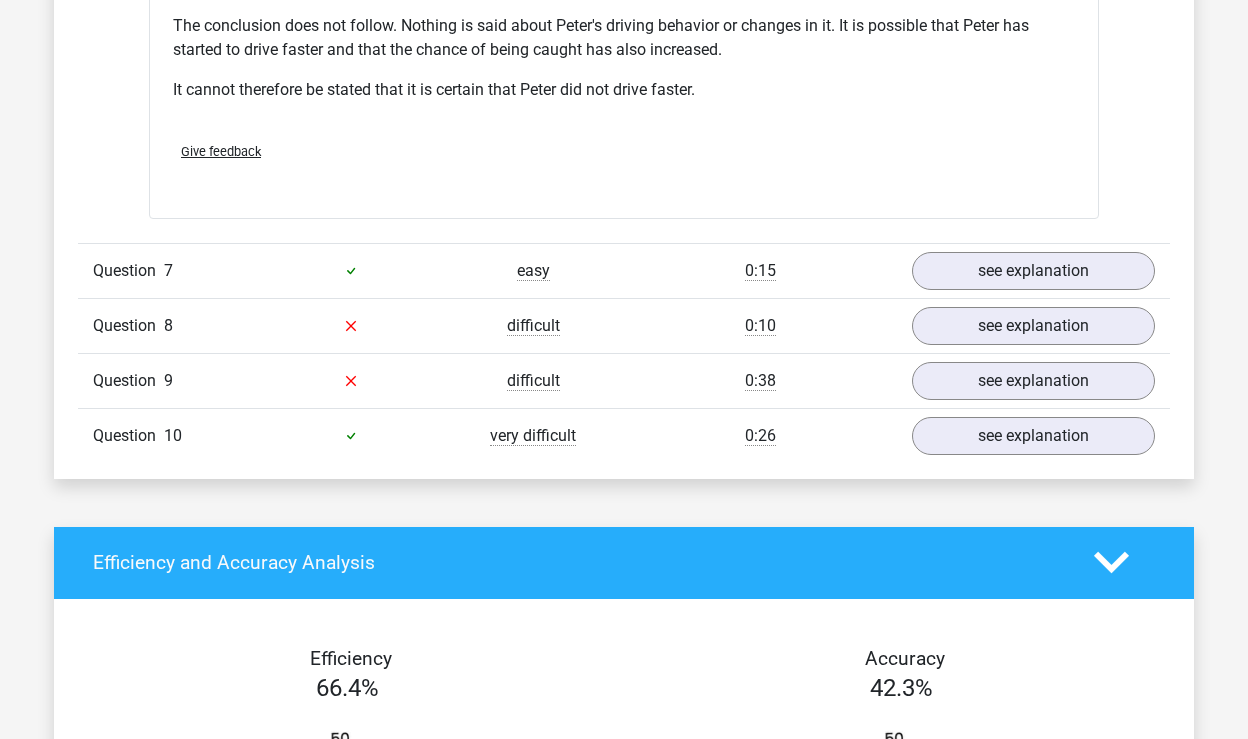 scroll, scrollTop: 6209, scrollLeft: 0, axis: vertical 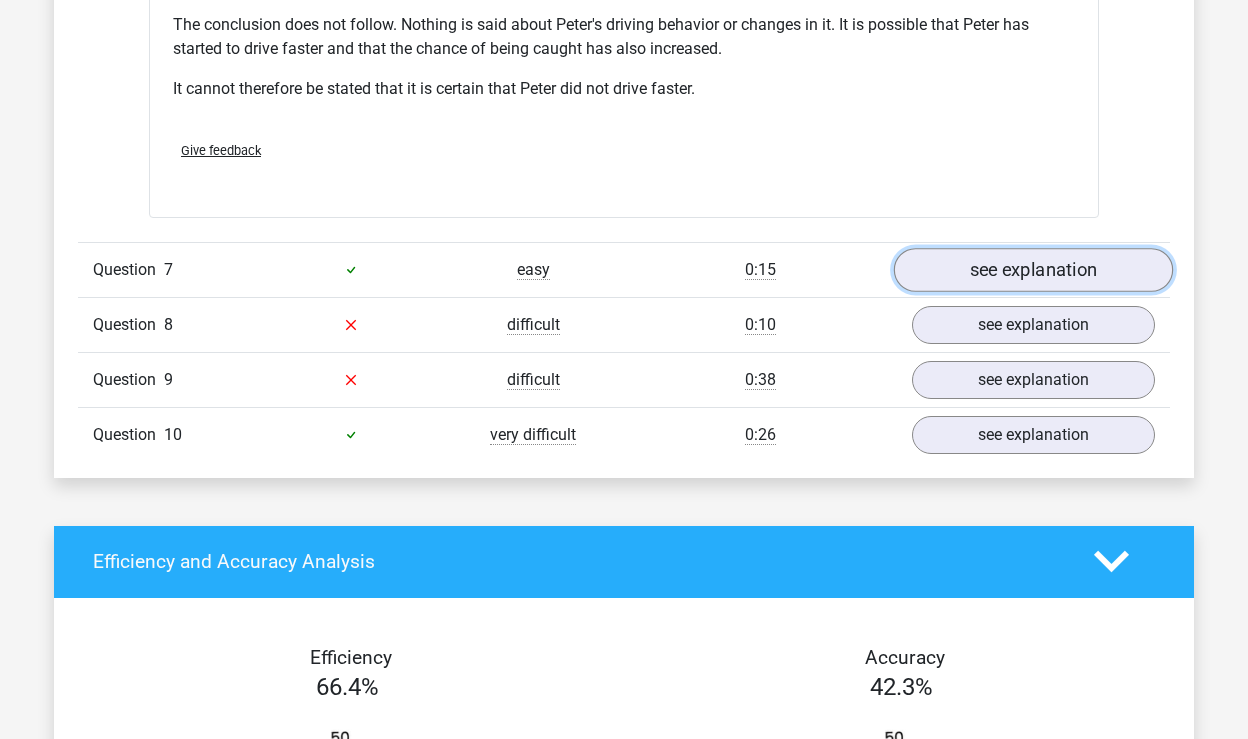 click on "see explanation" at bounding box center [1033, 270] 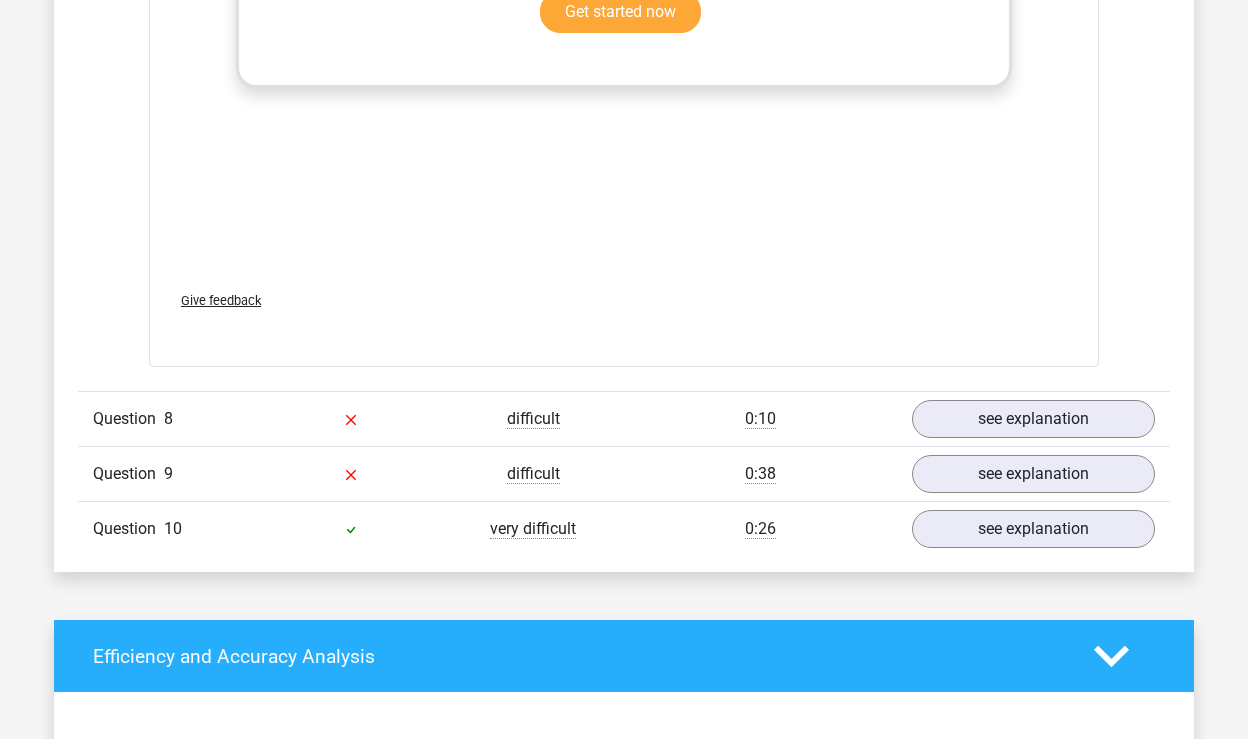 scroll, scrollTop: 7156, scrollLeft: 0, axis: vertical 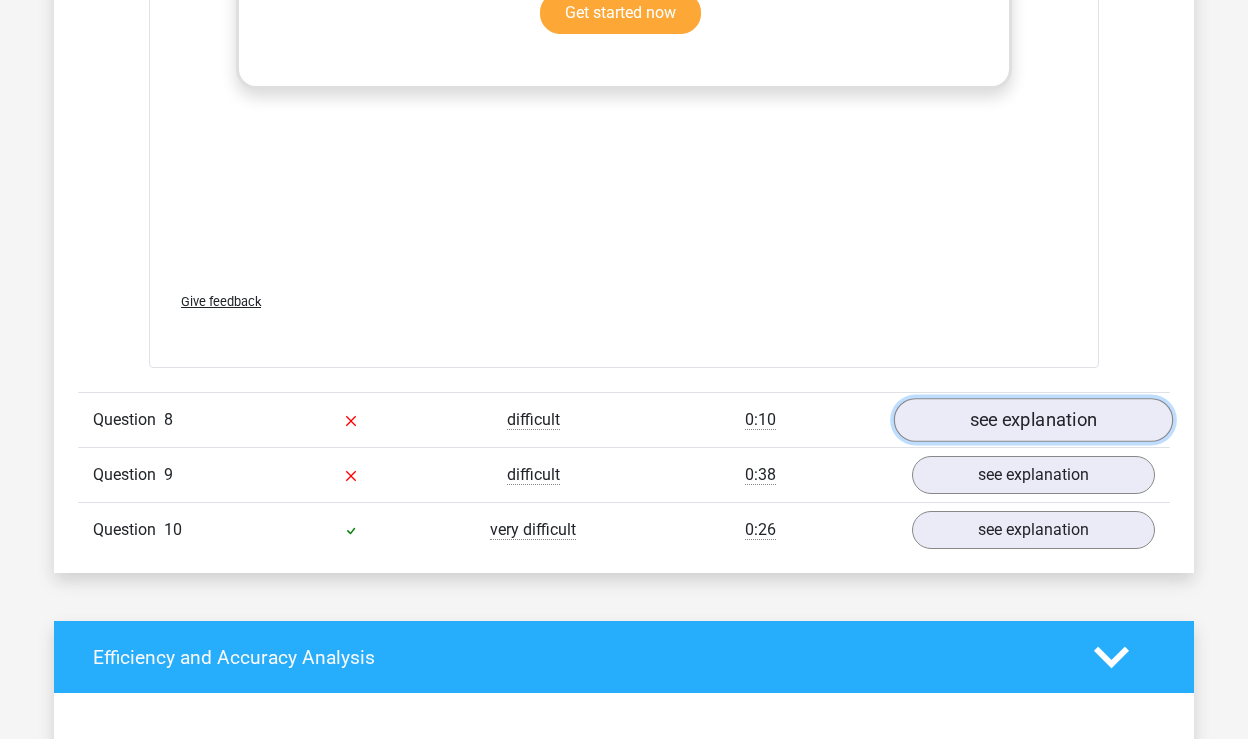 click on "see explanation" at bounding box center [1033, 420] 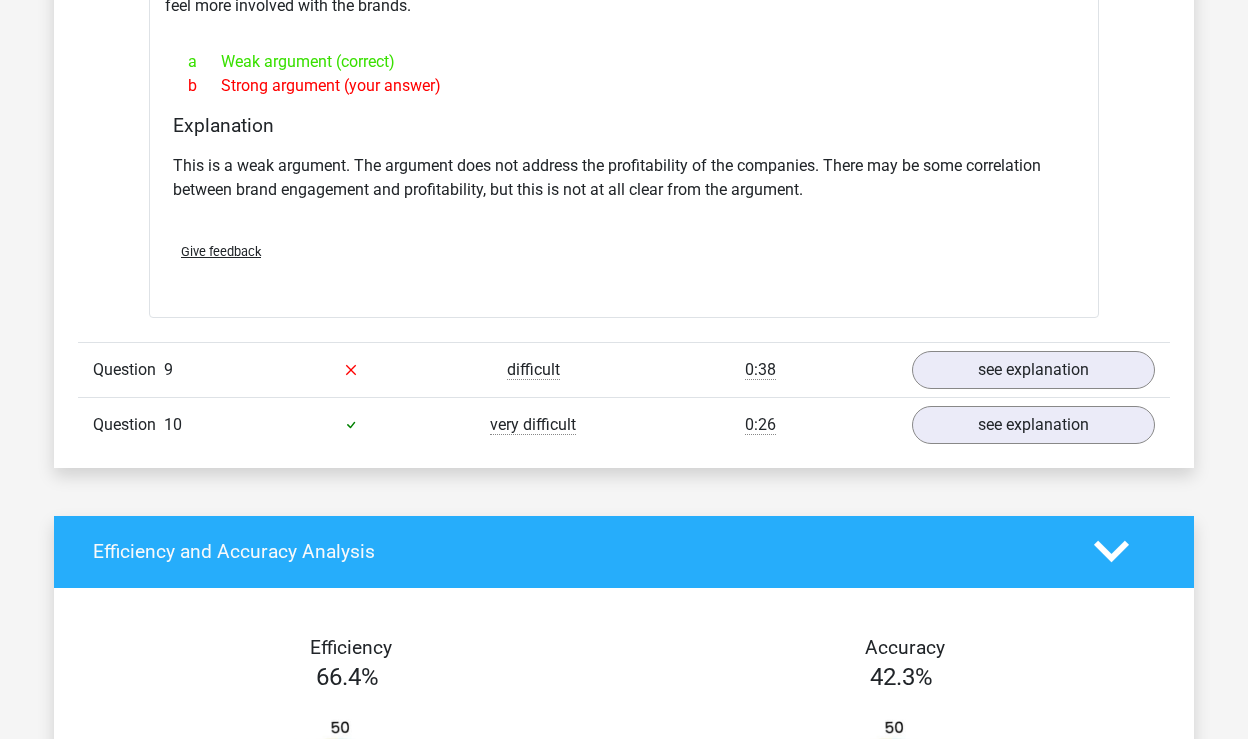 scroll, scrollTop: 7793, scrollLeft: 0, axis: vertical 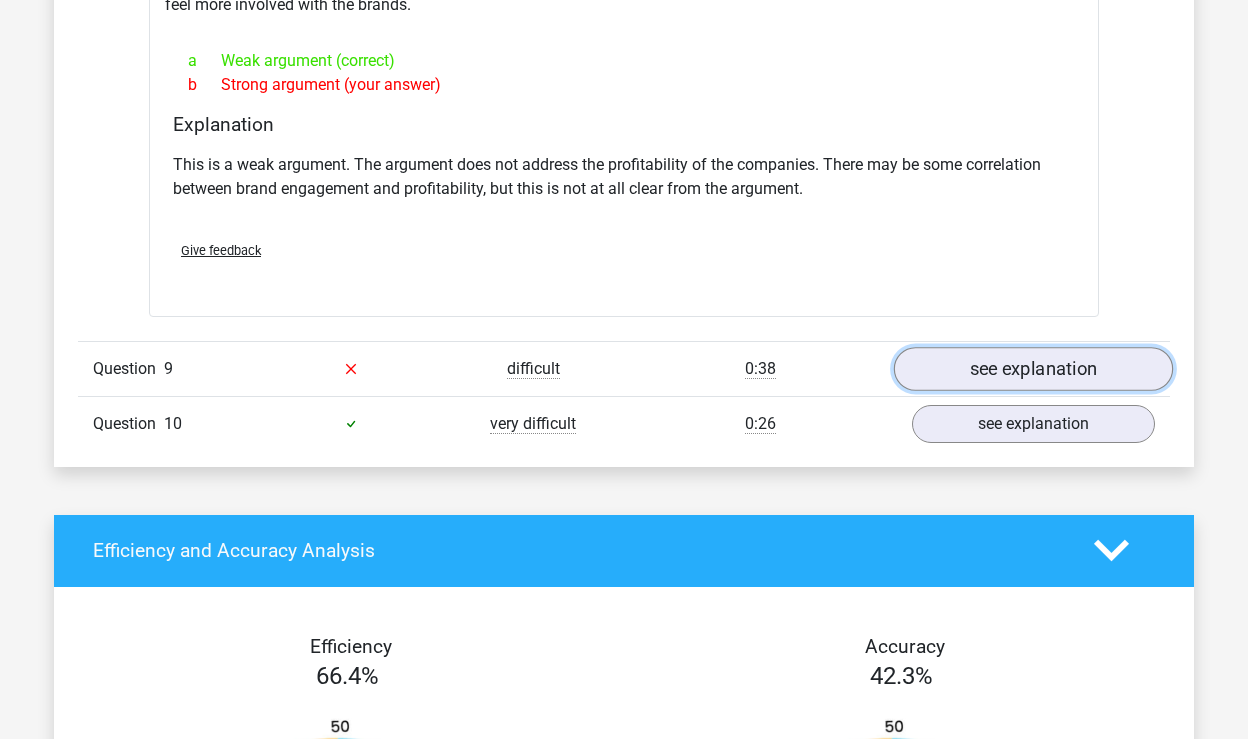 click on "see explanation" at bounding box center (1033, 369) 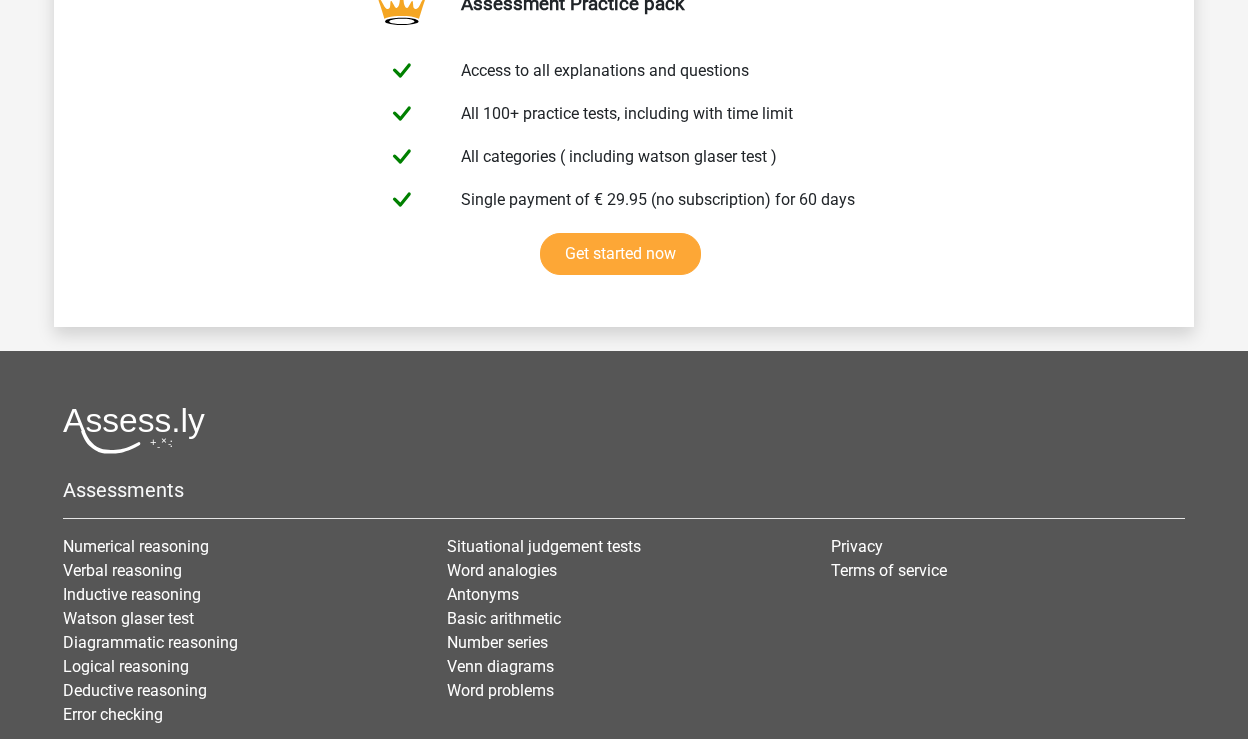 scroll, scrollTop: 10682, scrollLeft: 0, axis: vertical 